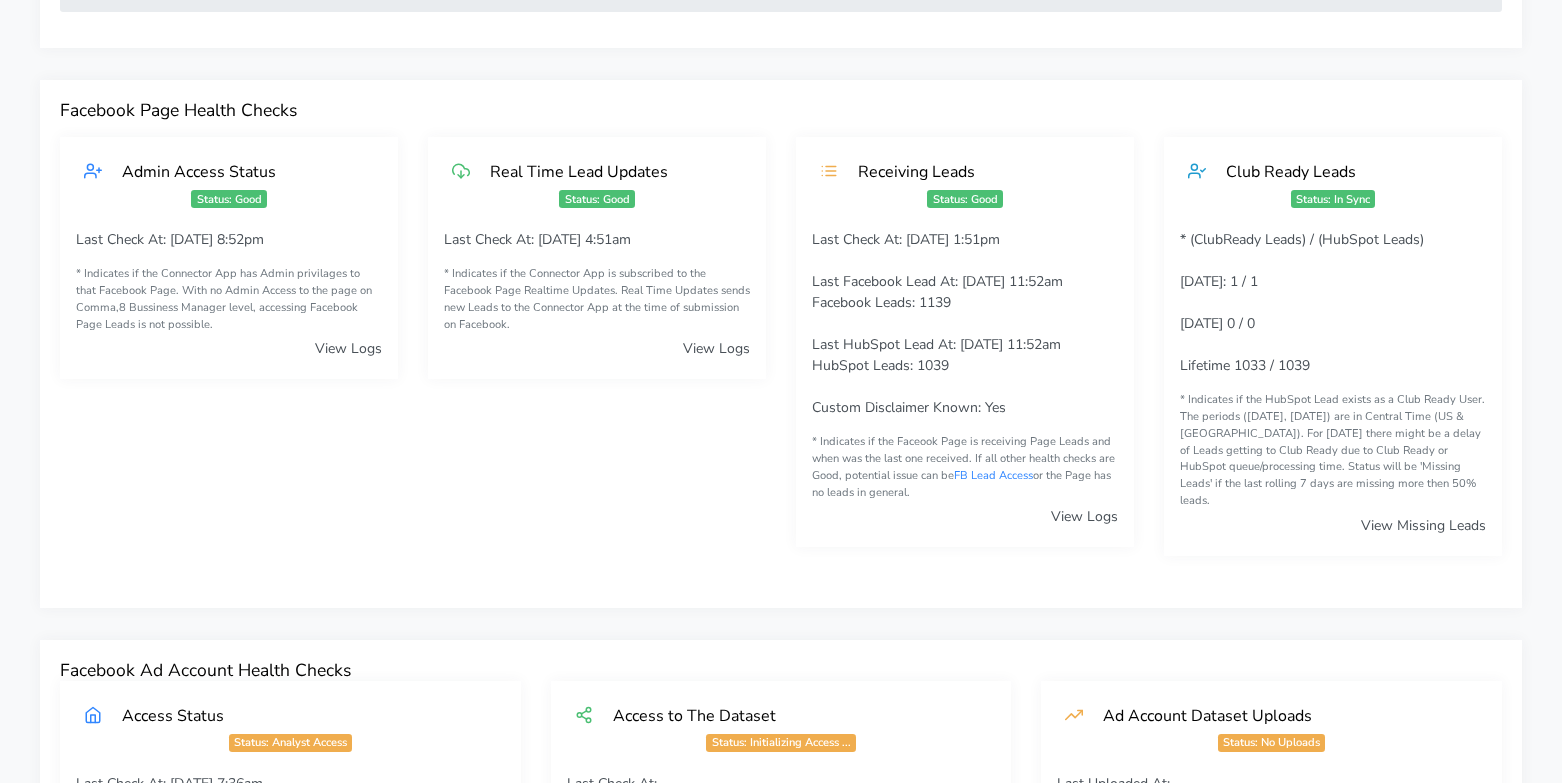 scroll, scrollTop: 0, scrollLeft: 0, axis: both 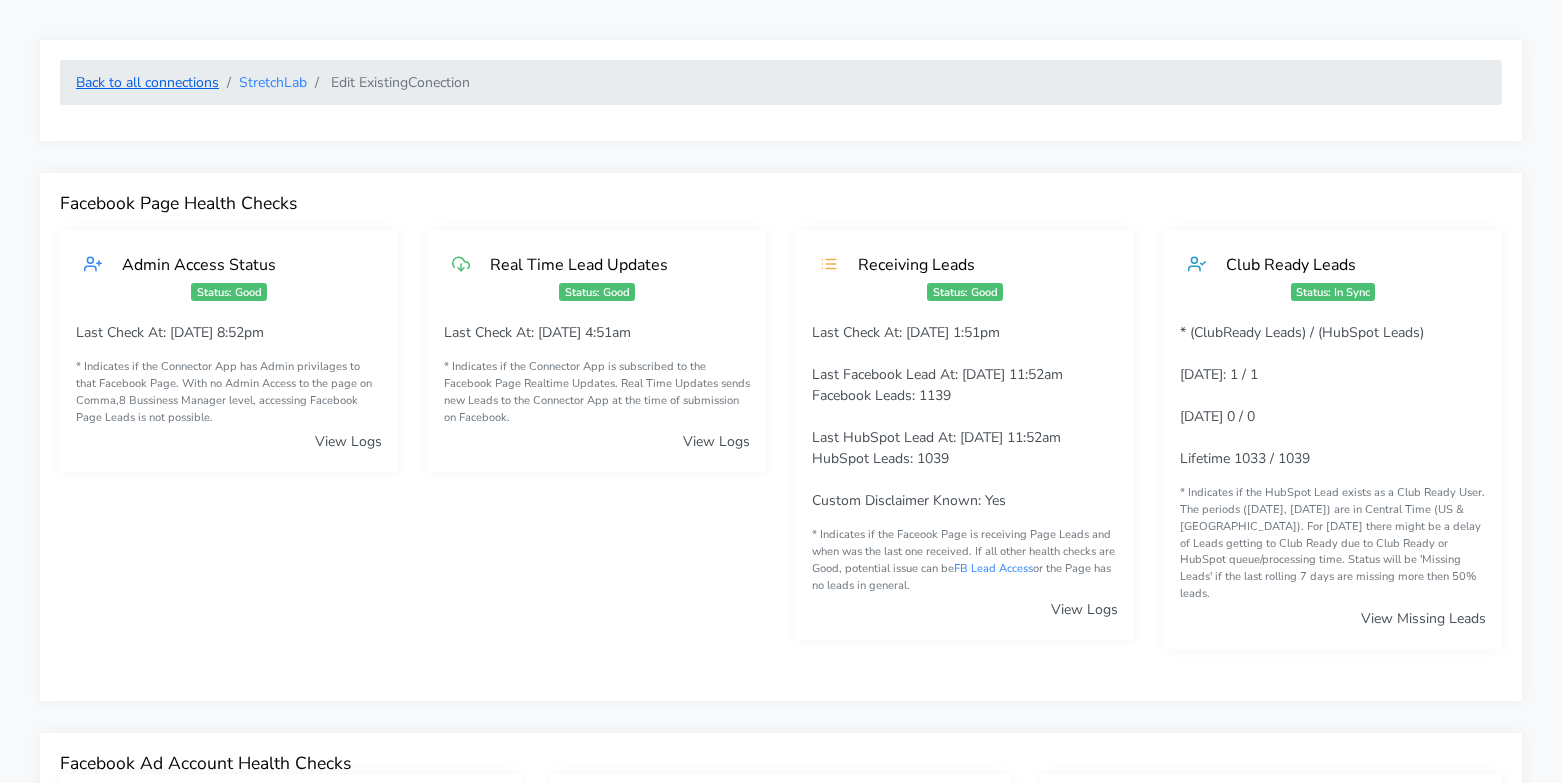click on "Back to all connections" at bounding box center (147, 82) 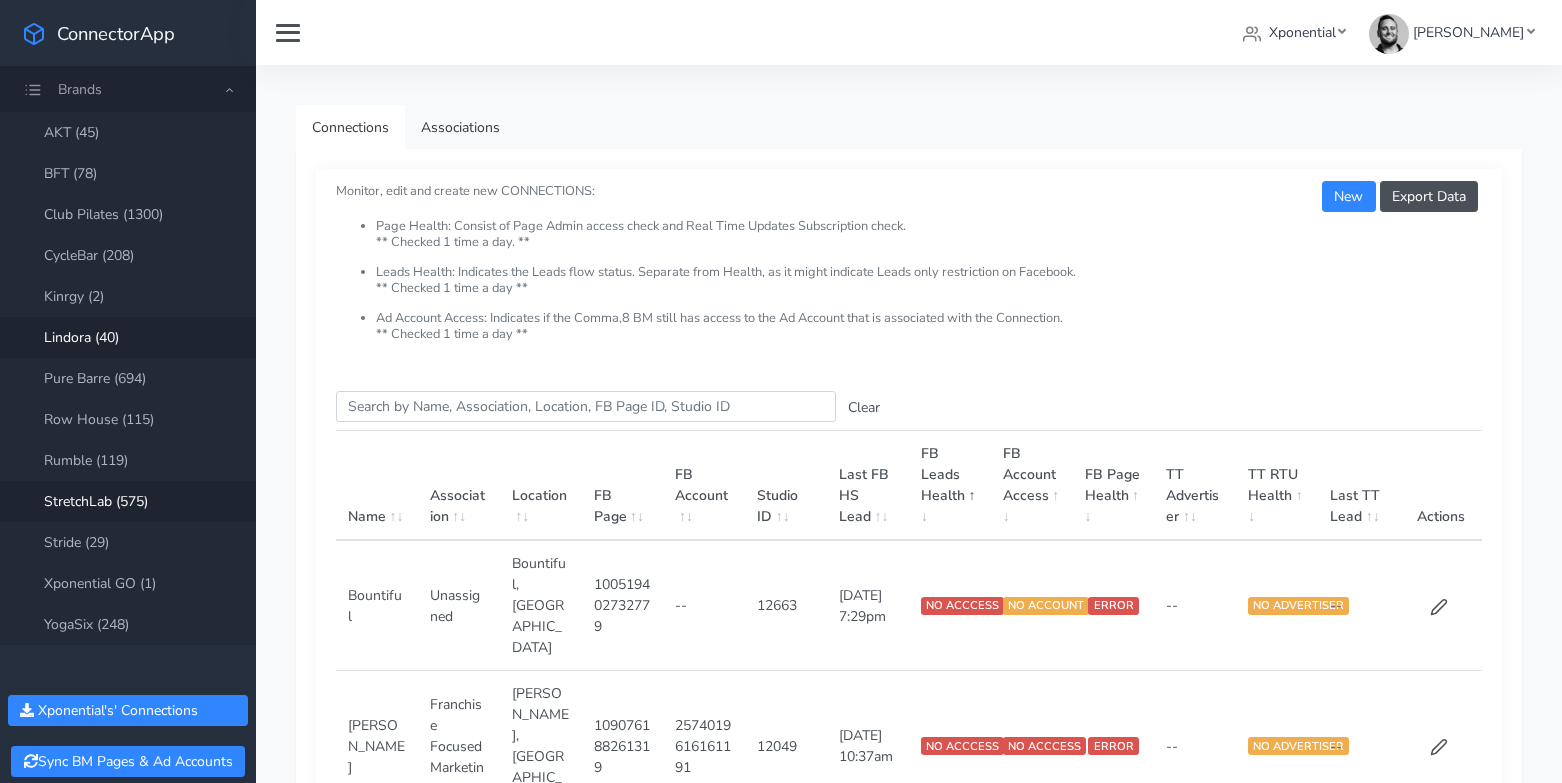 click on "Lindora (40)" at bounding box center [128, 337] 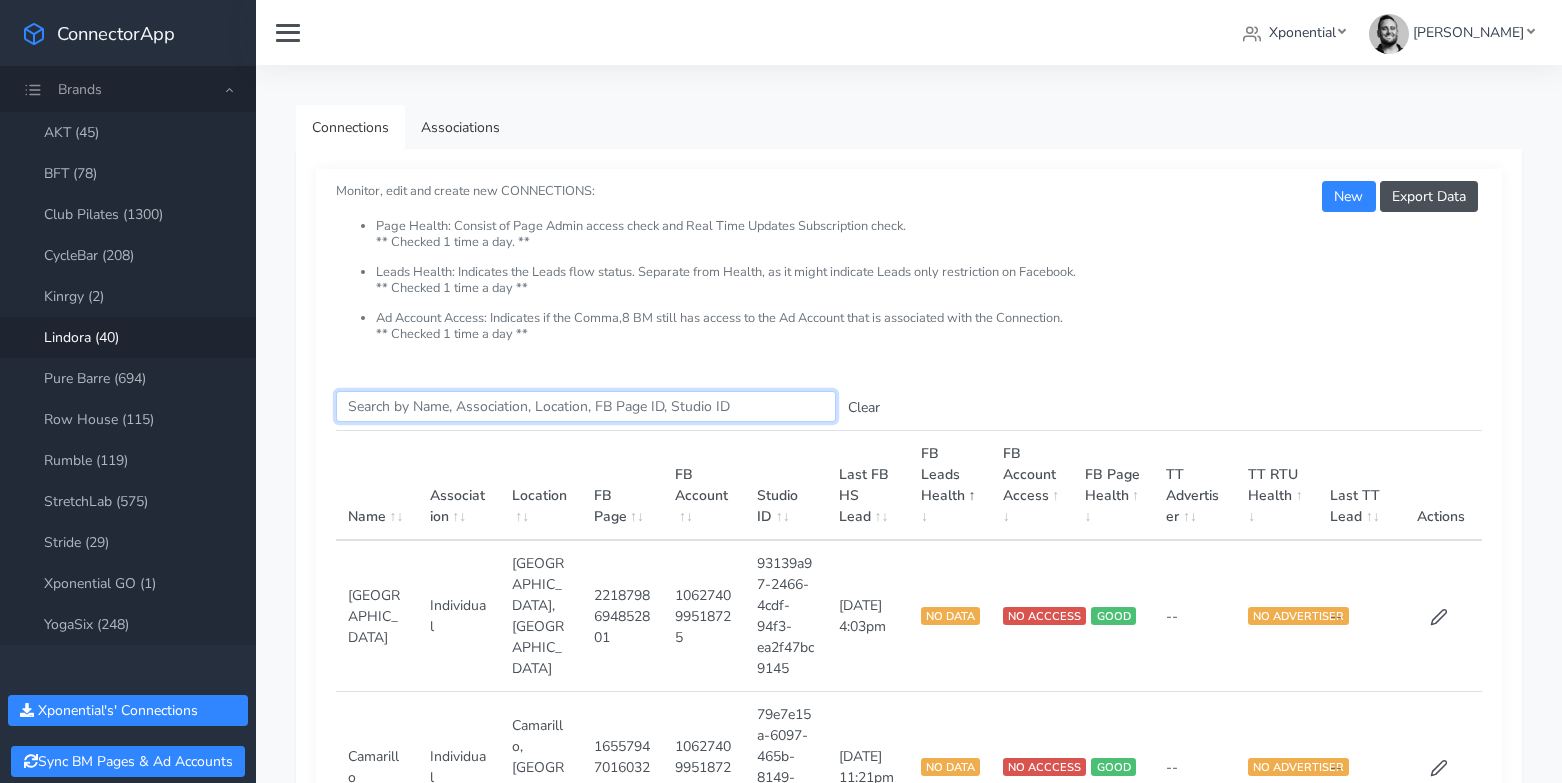 click on "Search this table" at bounding box center (586, 406) 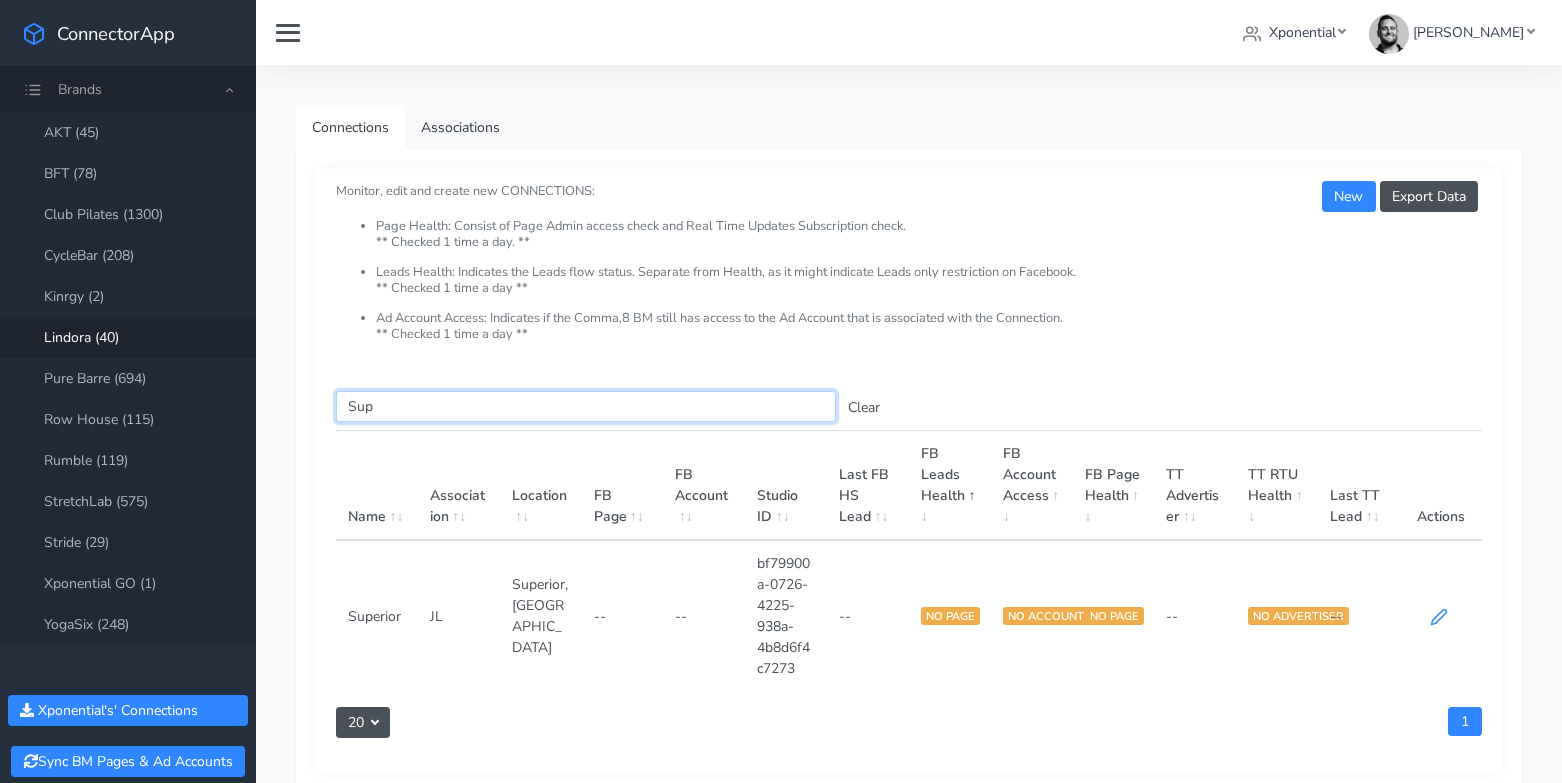 type on "Sup" 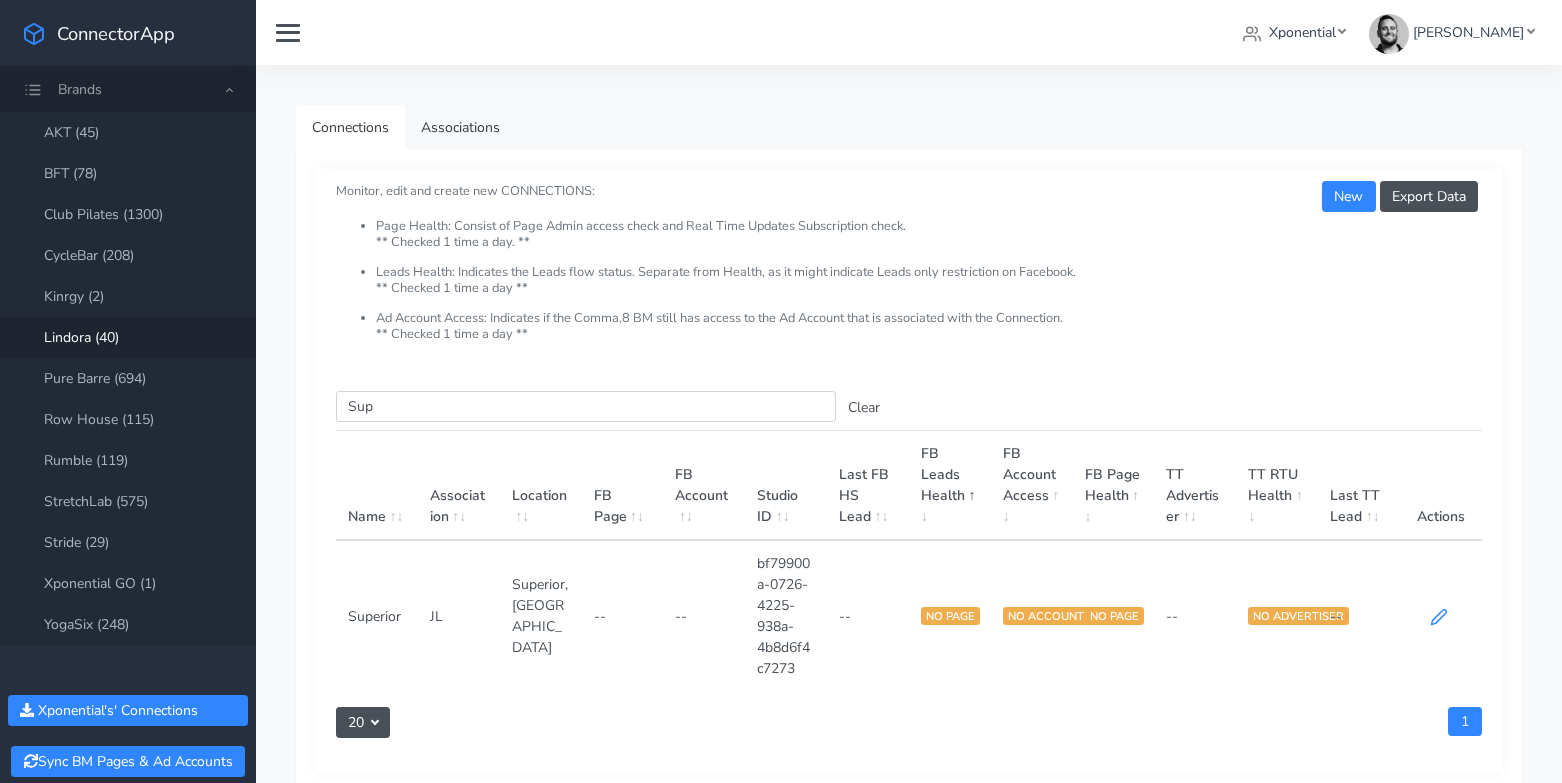 click 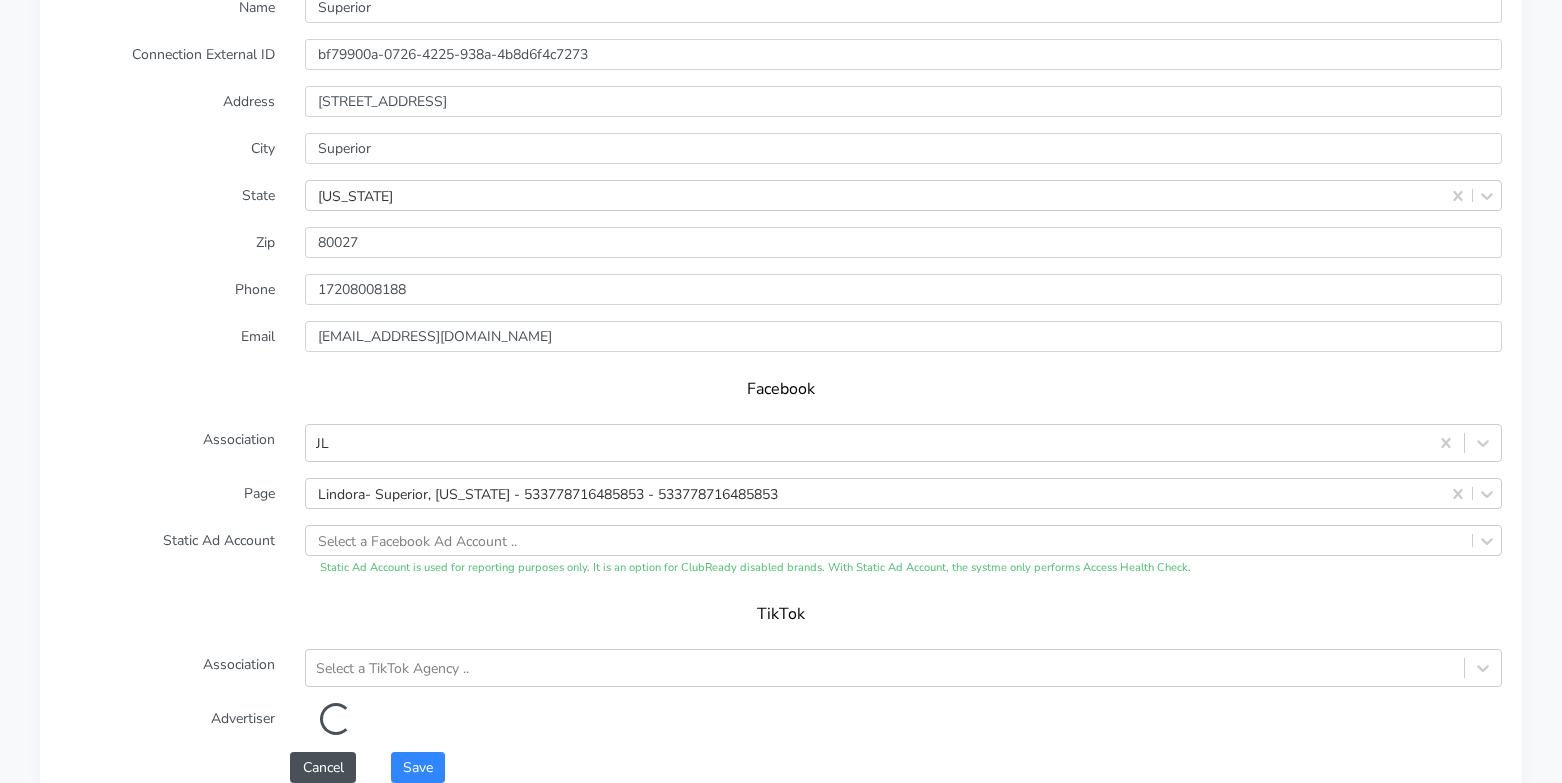 scroll, scrollTop: 1598, scrollLeft: 0, axis: vertical 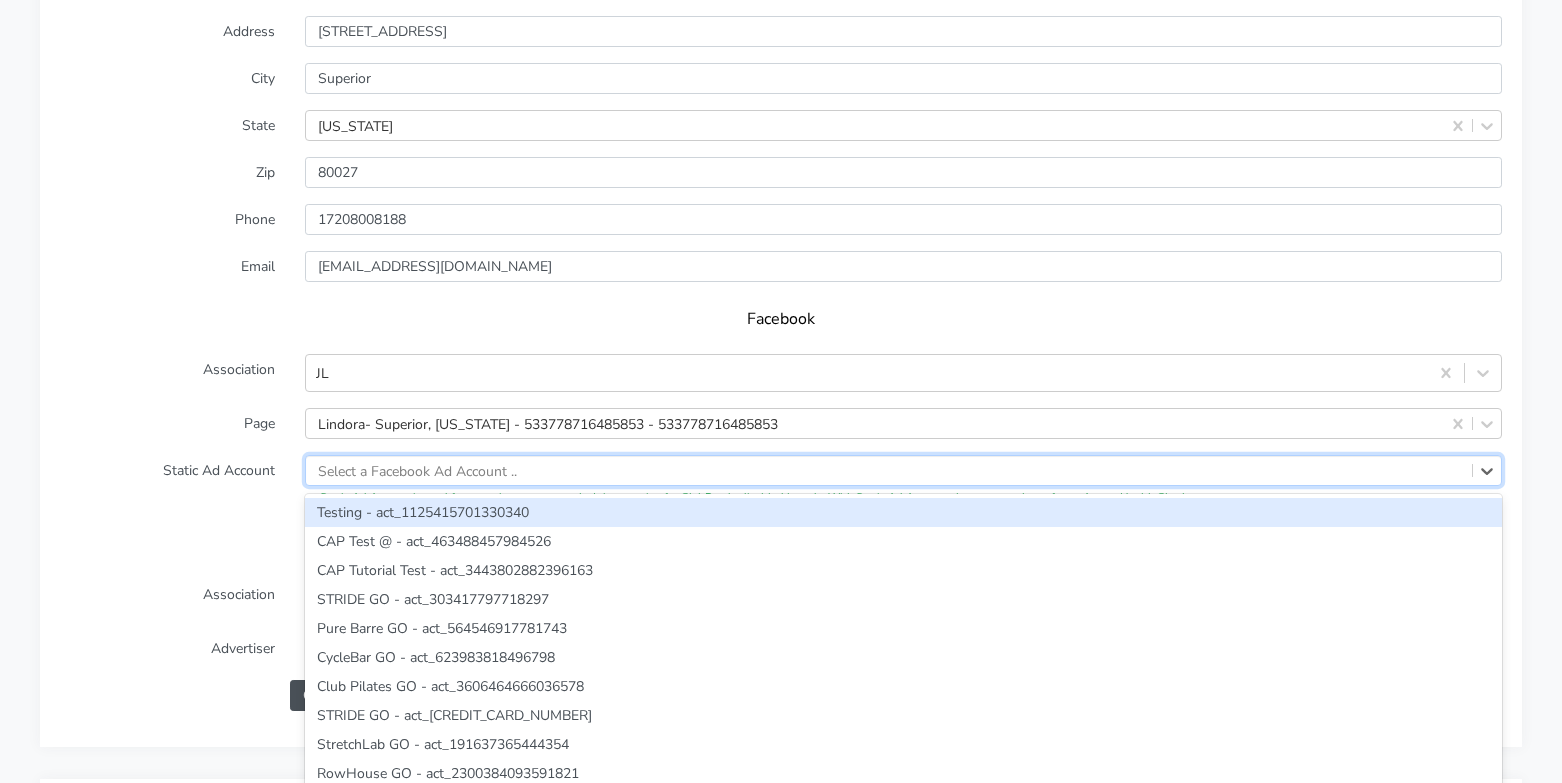 click on "option Testing - act_1125415701330340 focused, 1 of 2476. 2476 results available. Use Up and Down to choose options, press Enter to select the currently focused option, press Escape to exit the menu, press Tab to select the option and exit the menu. Select a Facebook Ad Account .. Testing - act_1125415701330340 CAP Test @ - act_463488457984526 CAP Tutorial Test - act_3443802882396163 STRIDE GO - act_303417797718297 Pure Barre GO - act_564546917781743 CycleBar GO - act_623983818496798 Club Pilates GO - act_3606464666036578 STRIDE GO - act_3012140655532053 StretchLab GO - act_191637365444354 RowHouse GO - act_2300384093591821 Pure Barre GO - act_193605385208997 CycleBar GO - act_548615275813981 Club Pilates GO - act_578876553006650 AKT GO - act_540373159975104 YogaSix GO - act_1585582788311485 Comma,8 - CAP - act_358268951607825 Pure Barre Franchise - act_355446665191981 Pure Barre - Irvine - act_269819516976020 Club Pilates (Sandy Springs) - act_28046668 Pure Barre Downtown Indy - act_10022606" at bounding box center [903, 481] 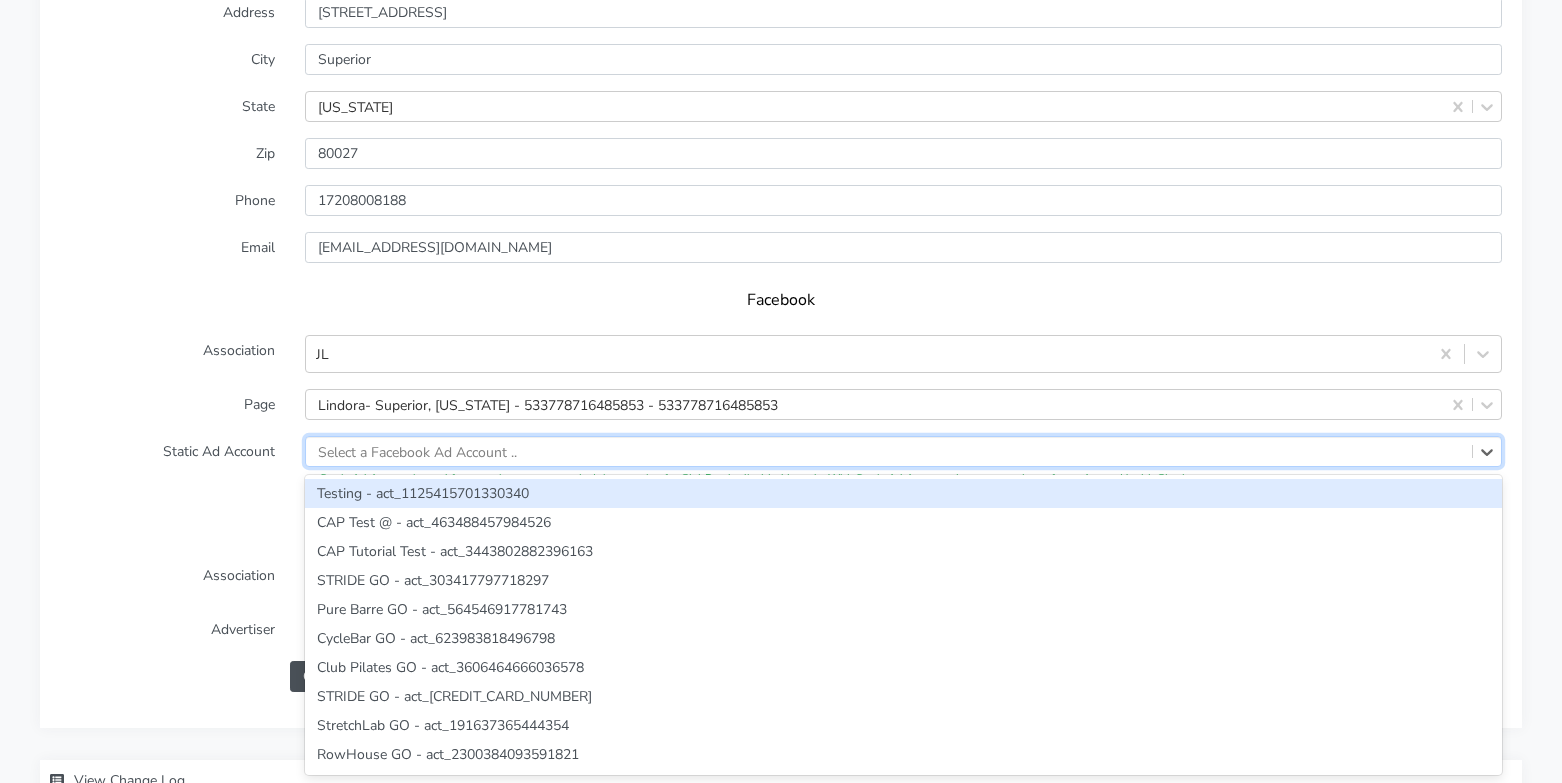 paste on "502896151325856" 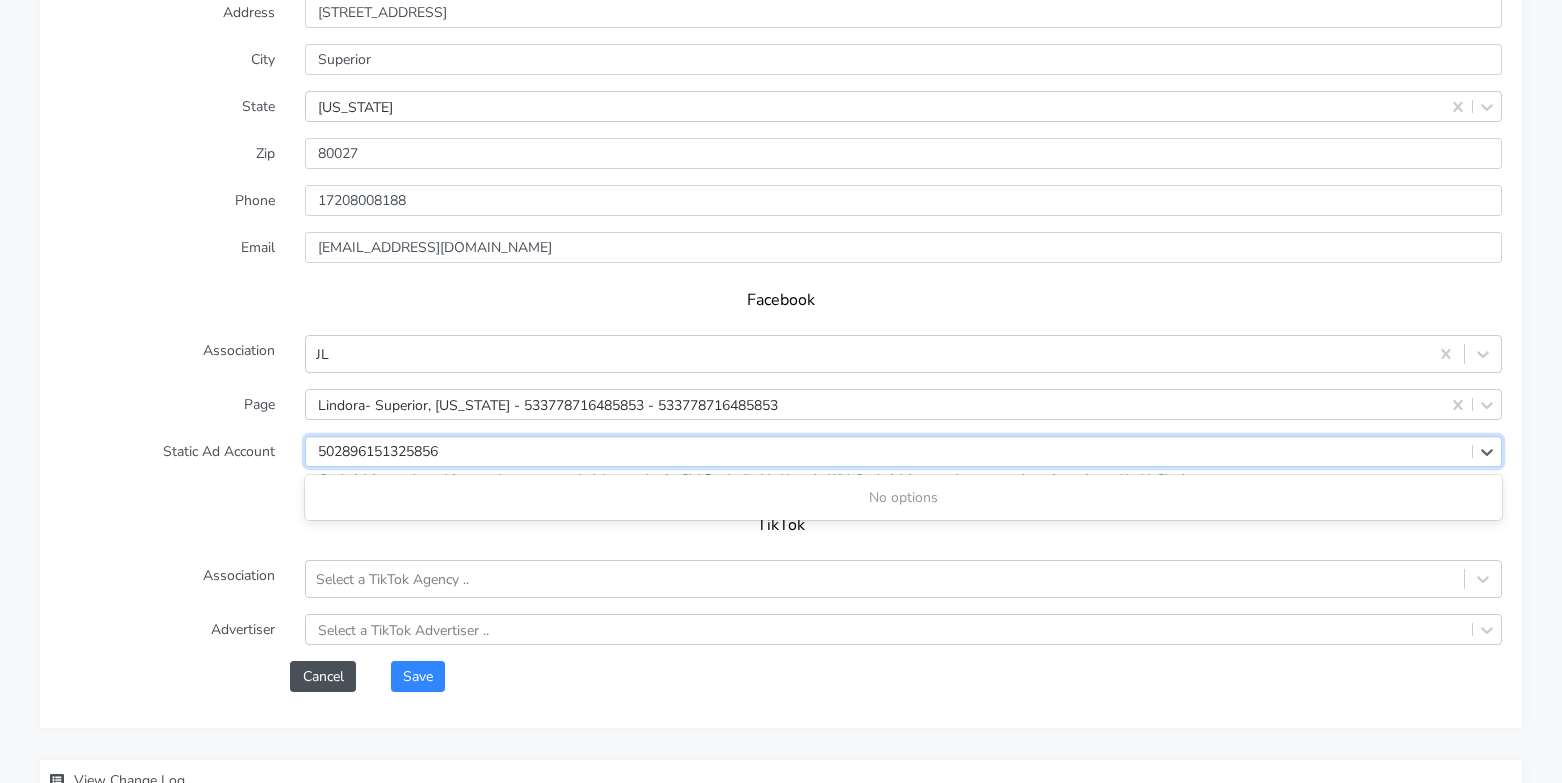 type on "502896151325856" 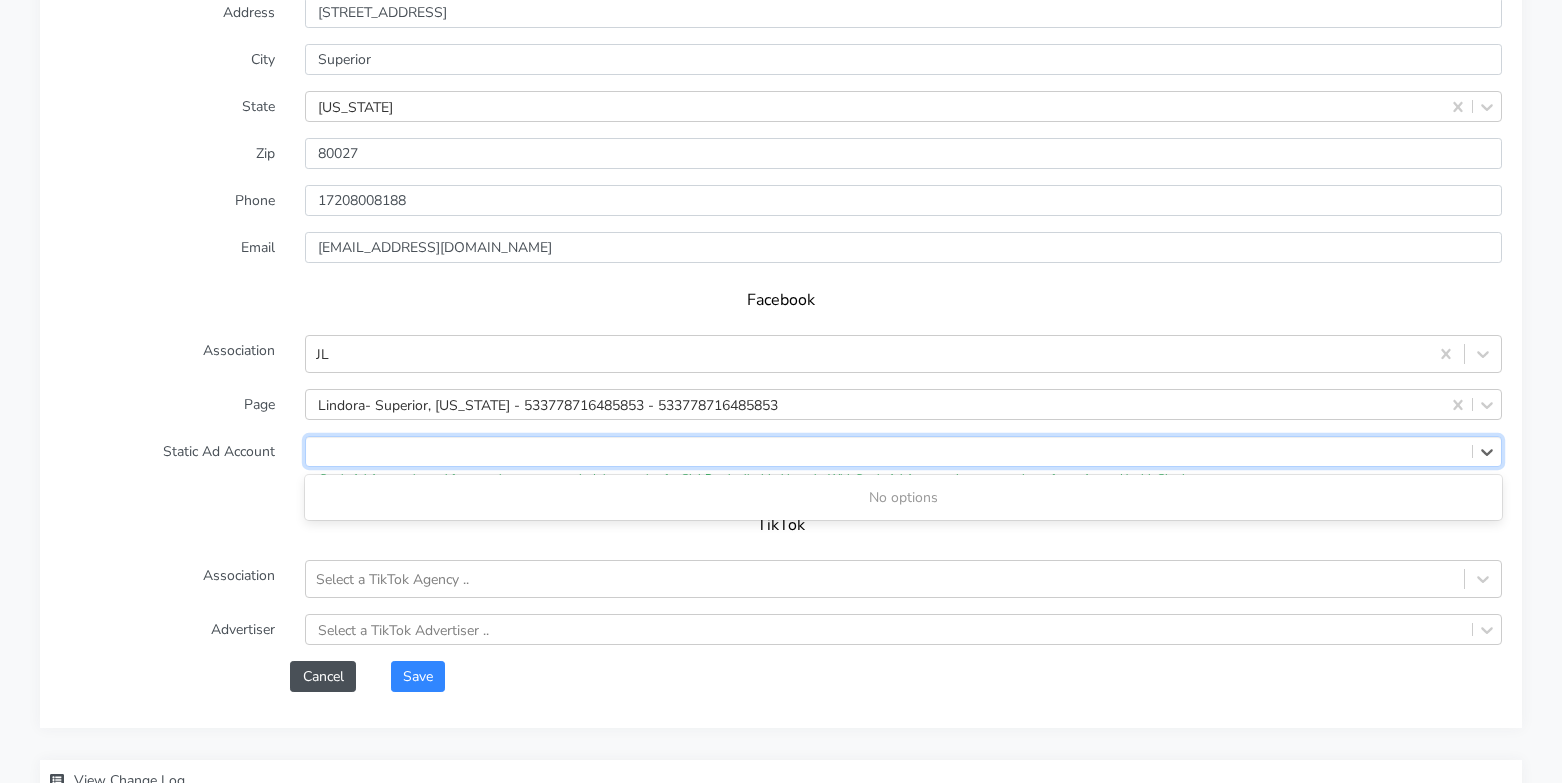 click on "Static Ad Account" at bounding box center [167, 462] 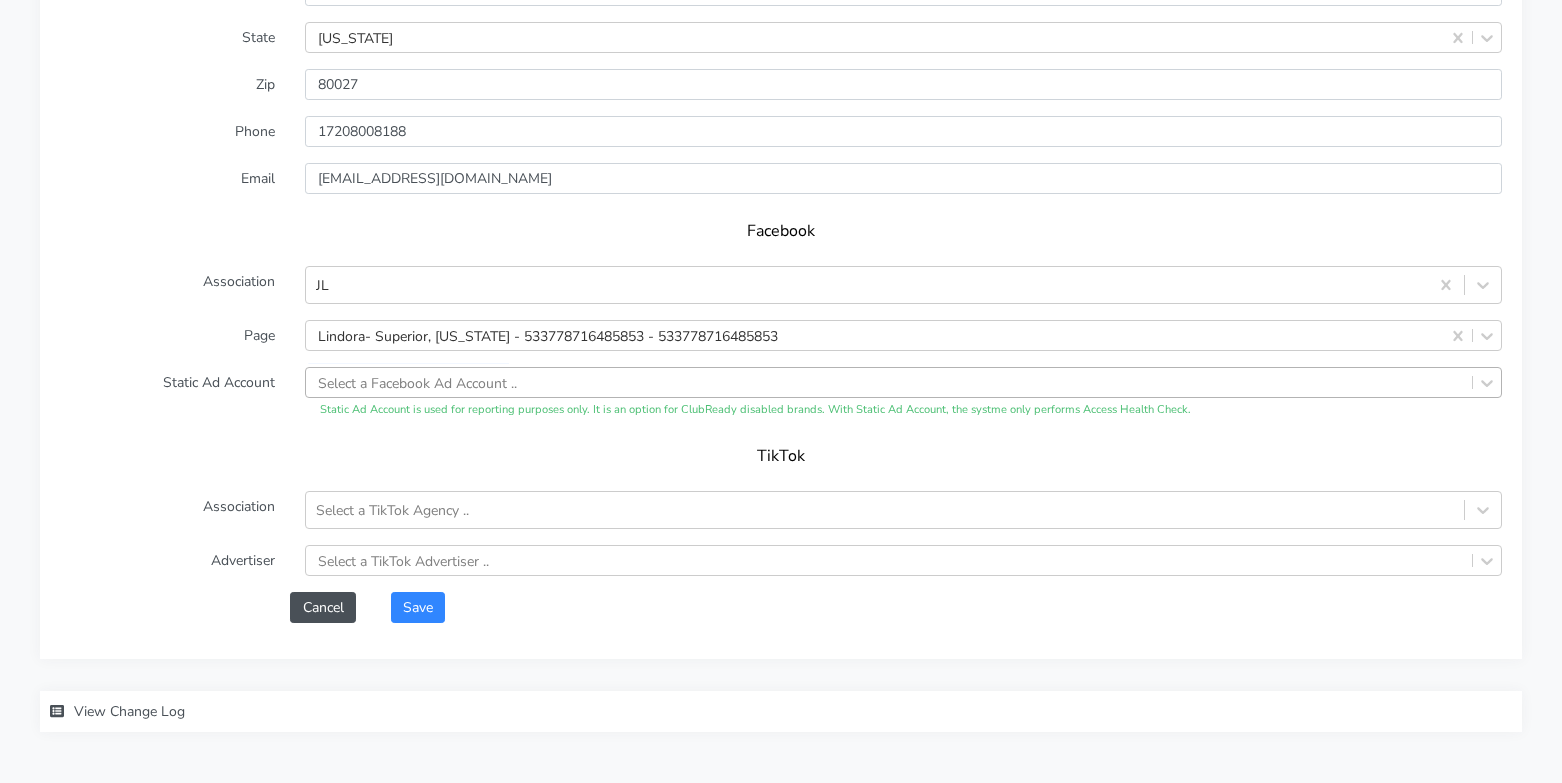 scroll, scrollTop: 1746, scrollLeft: 0, axis: vertical 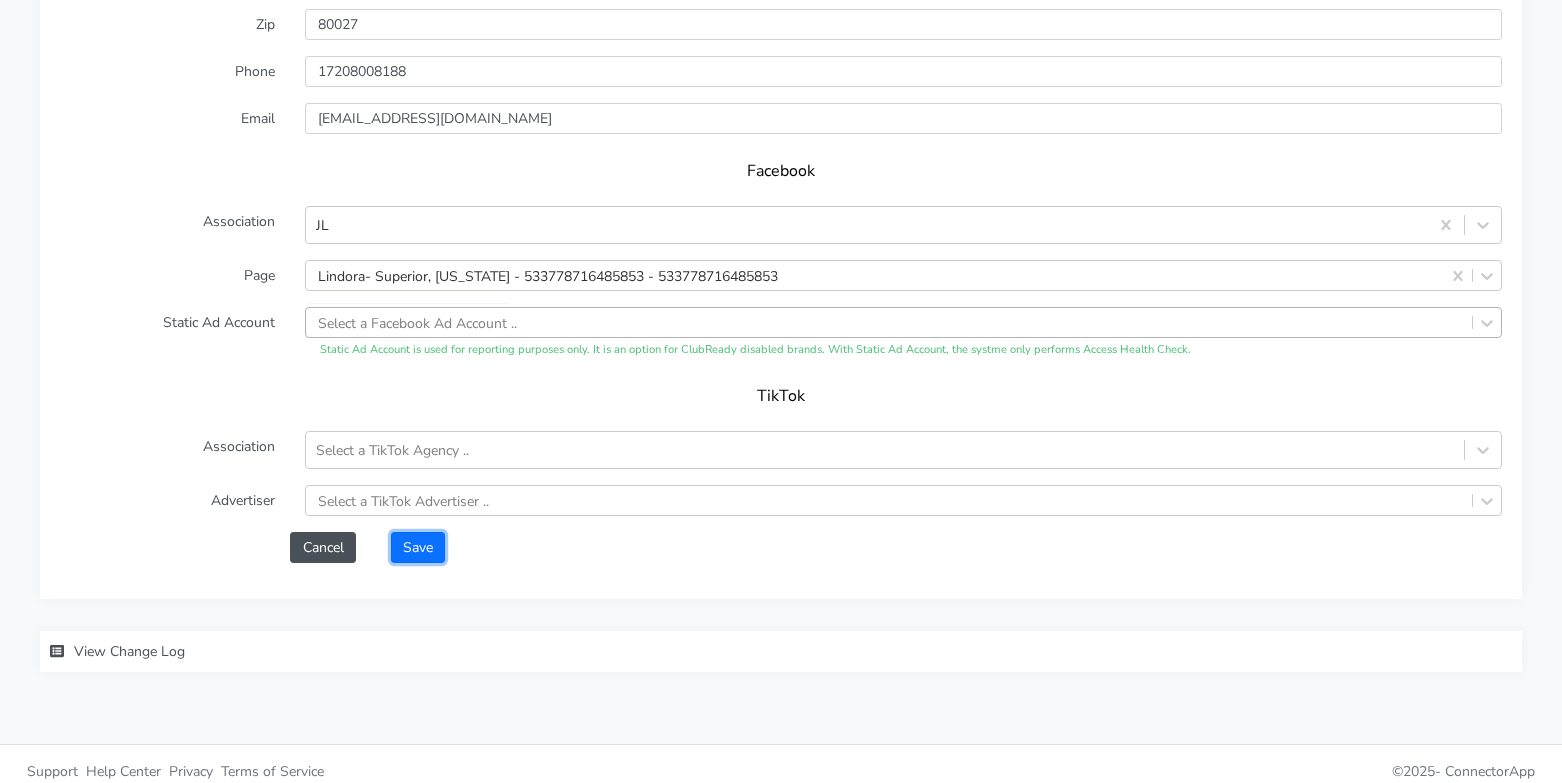 click on "Save" at bounding box center (418, 547) 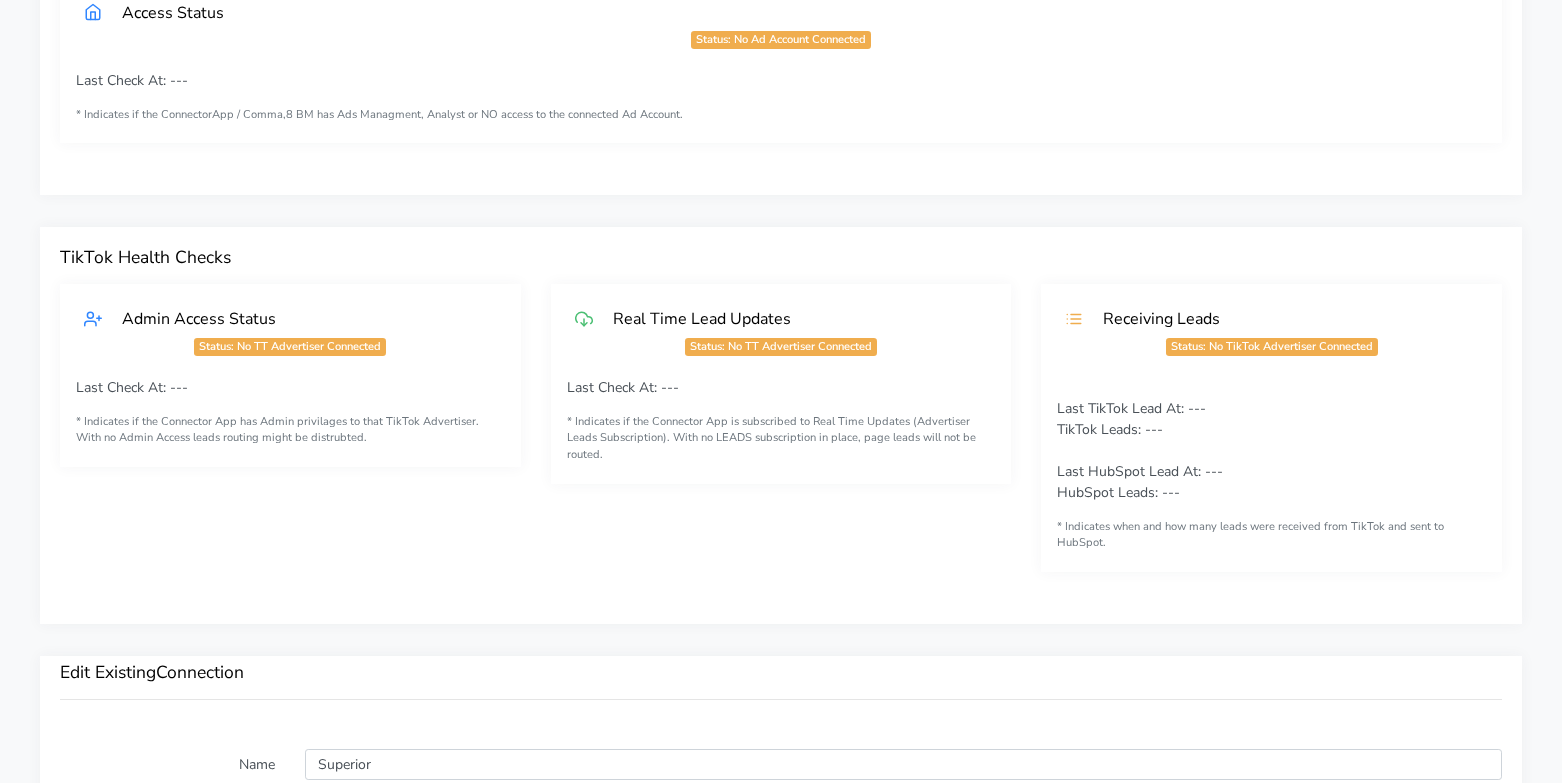 scroll, scrollTop: 0, scrollLeft: 0, axis: both 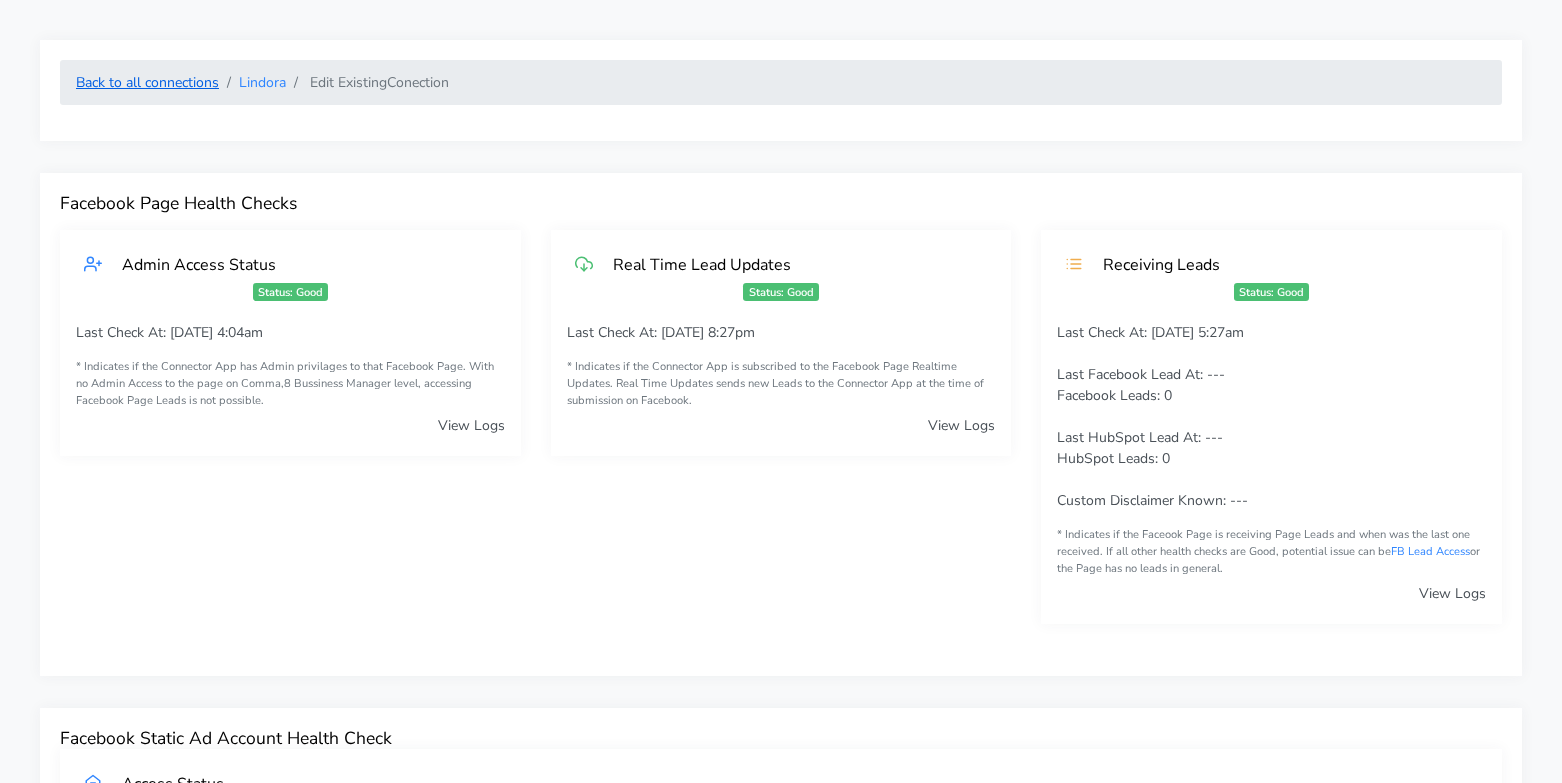 click on "Back to all connections" at bounding box center [147, 82] 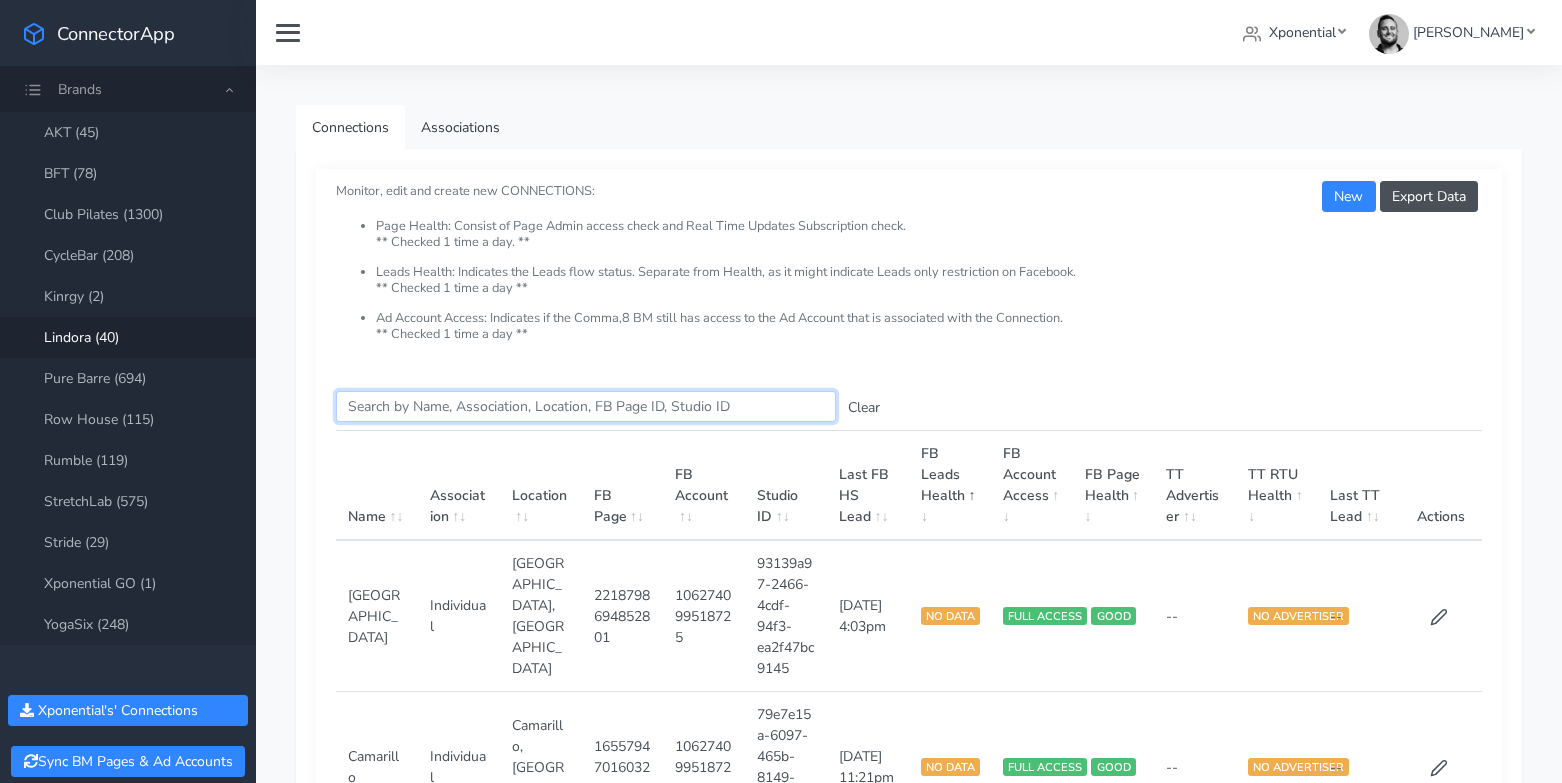 click on "Search this table" at bounding box center (586, 406) 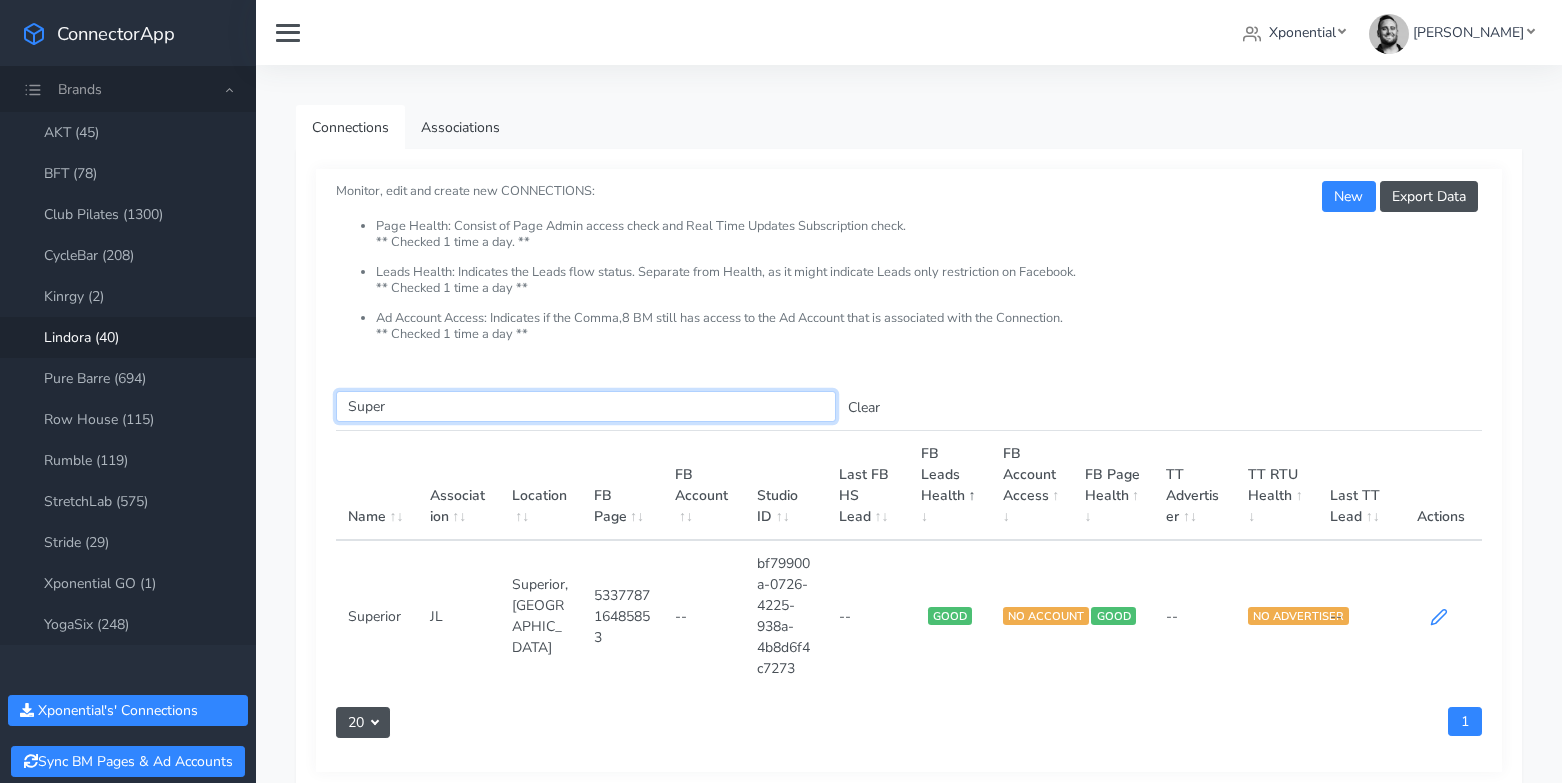 type on "Super" 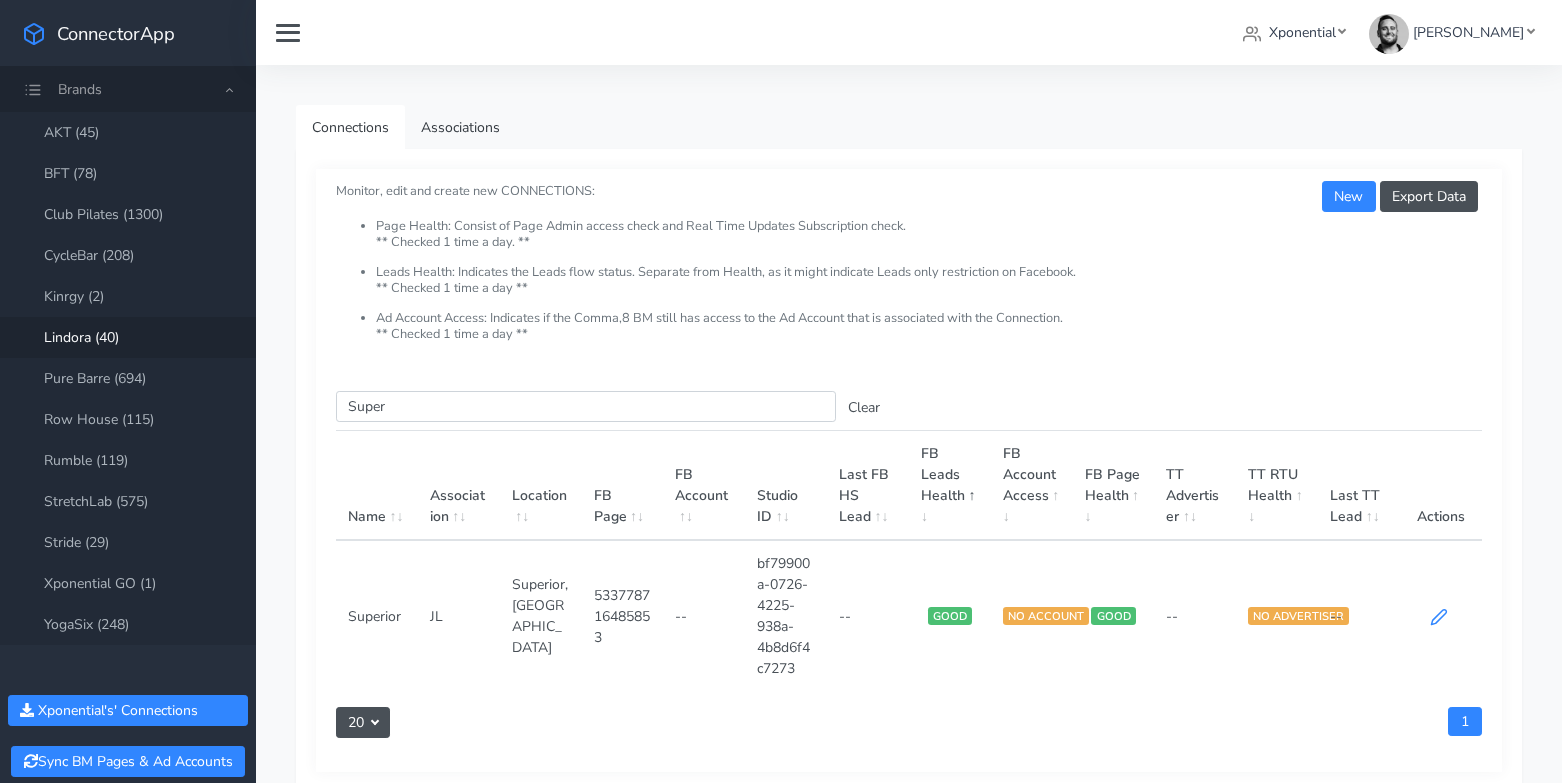 click 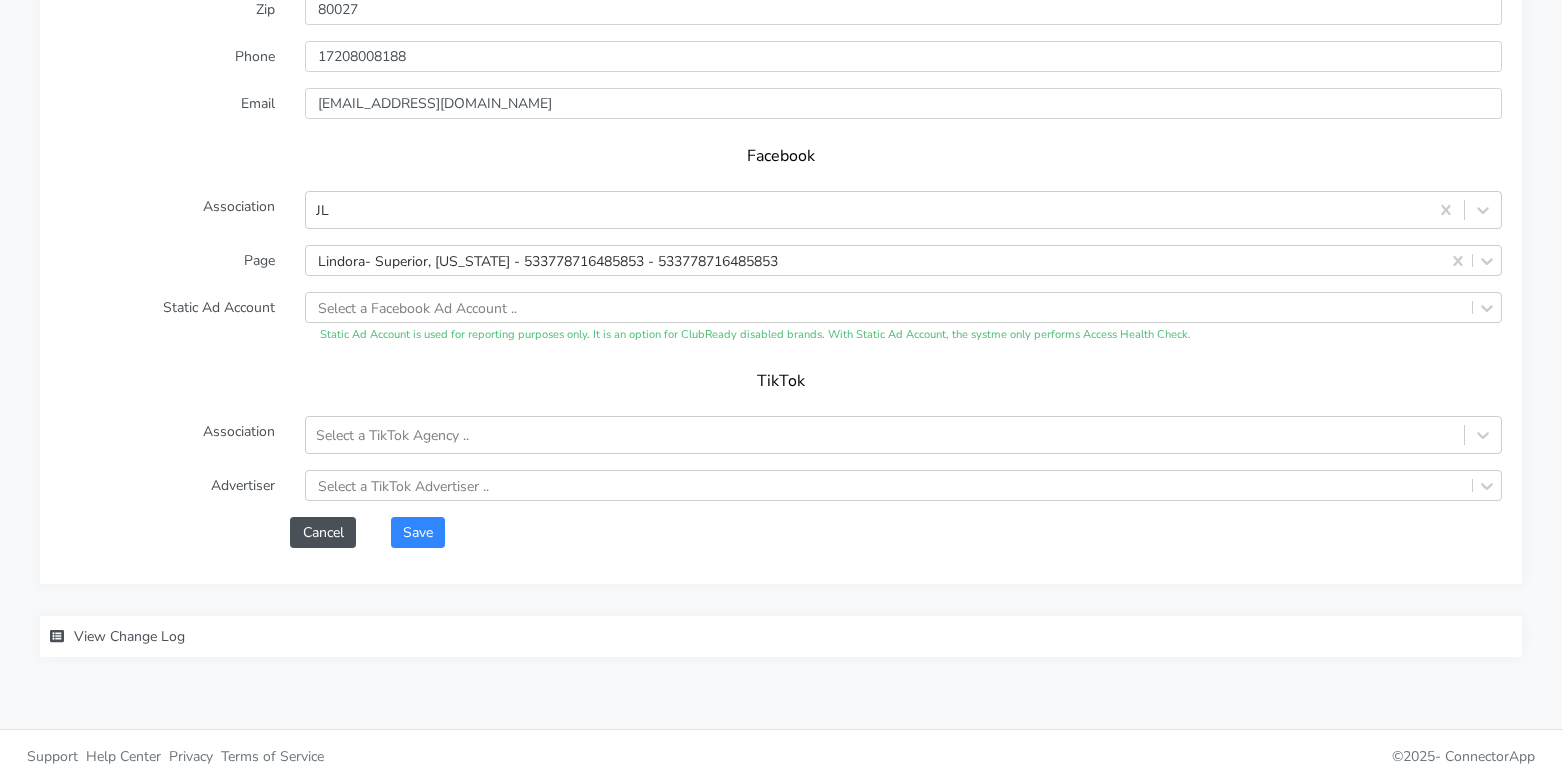 scroll, scrollTop: 1726, scrollLeft: 0, axis: vertical 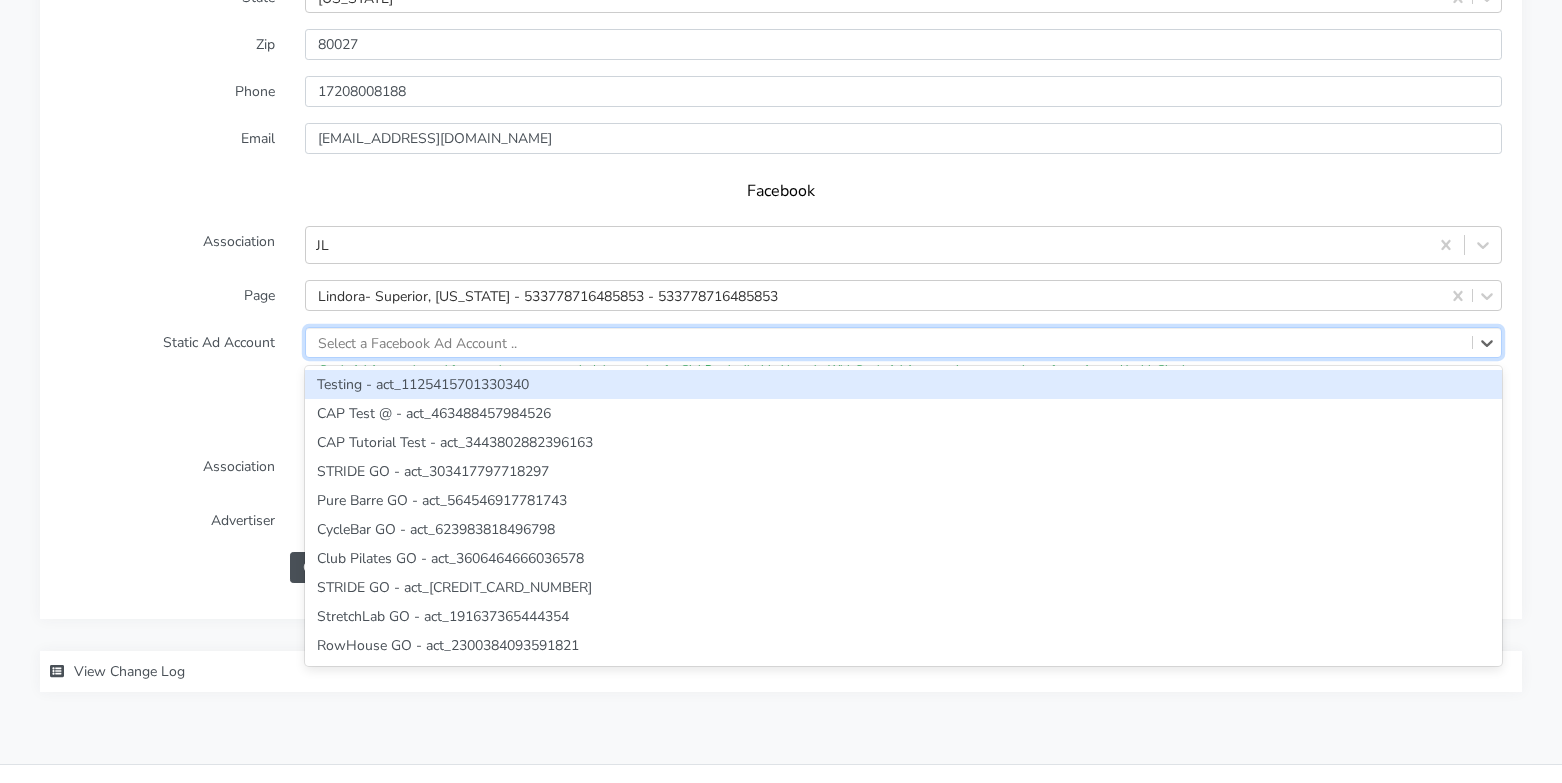 click on "Select a Facebook Ad Account .." at bounding box center (417, 342) 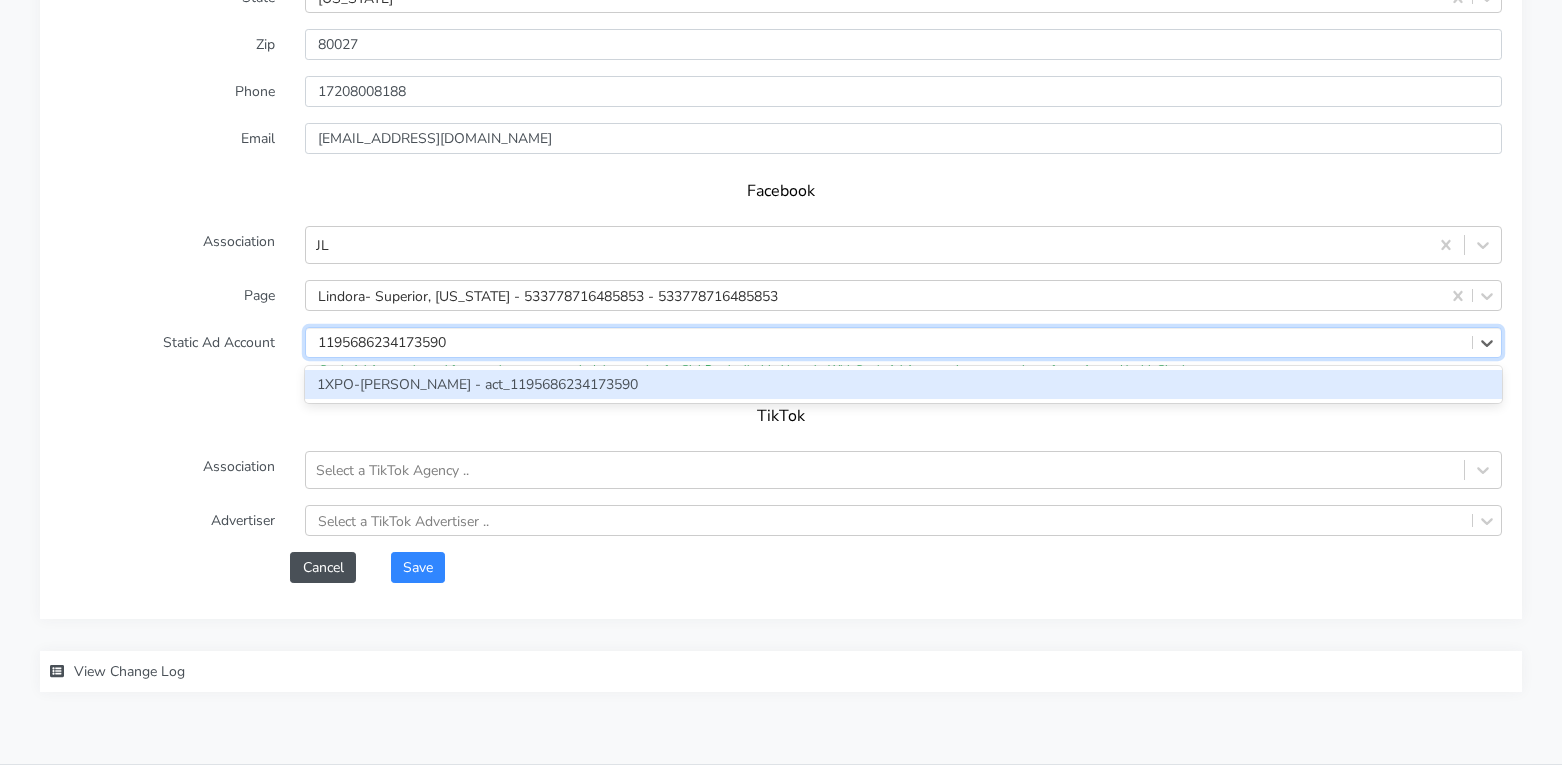 click on "1XPO-JL-Lindora - act_1195686234173590" at bounding box center (903, 384) 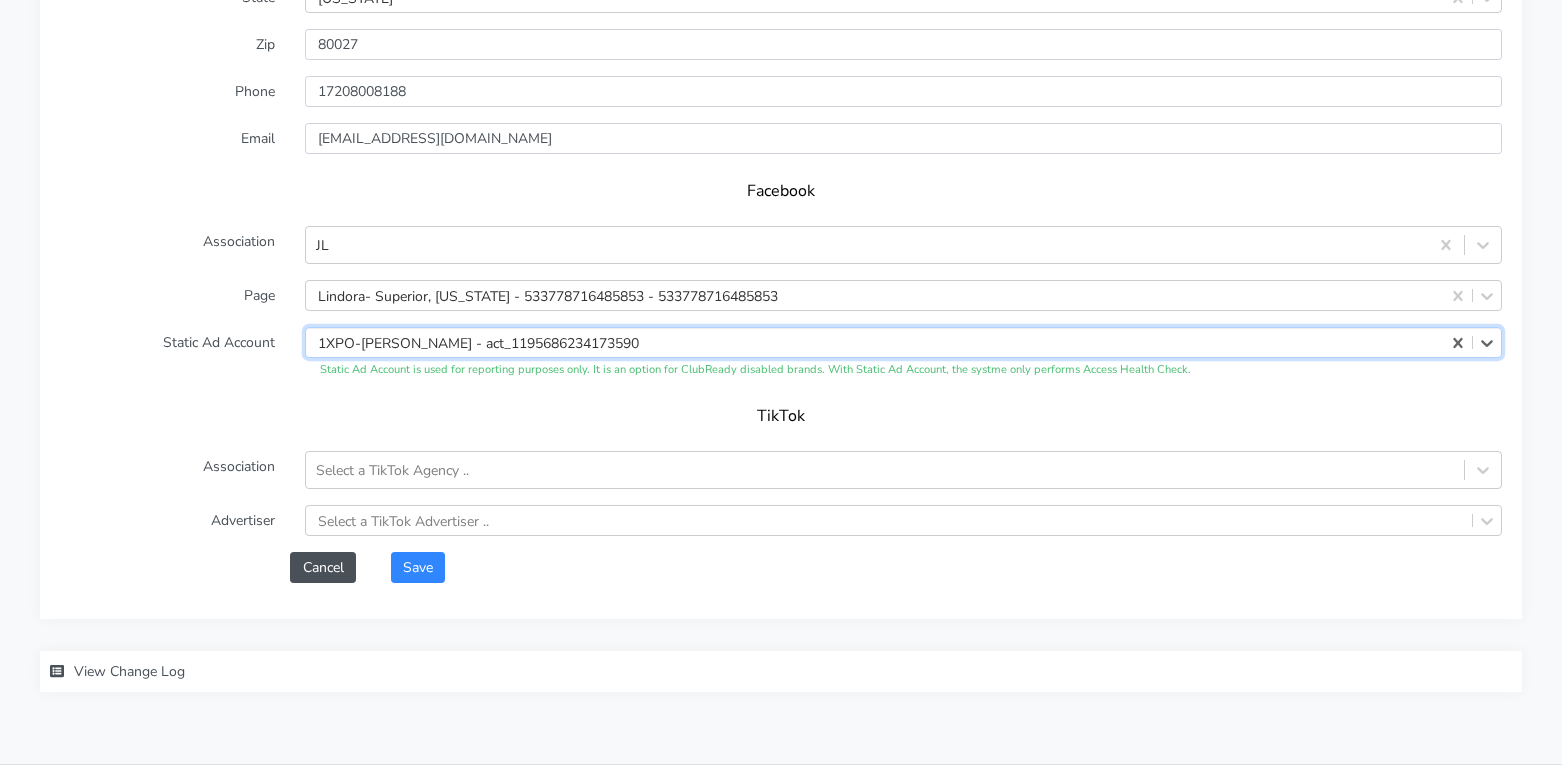 click on "TikTok" at bounding box center [781, 416] 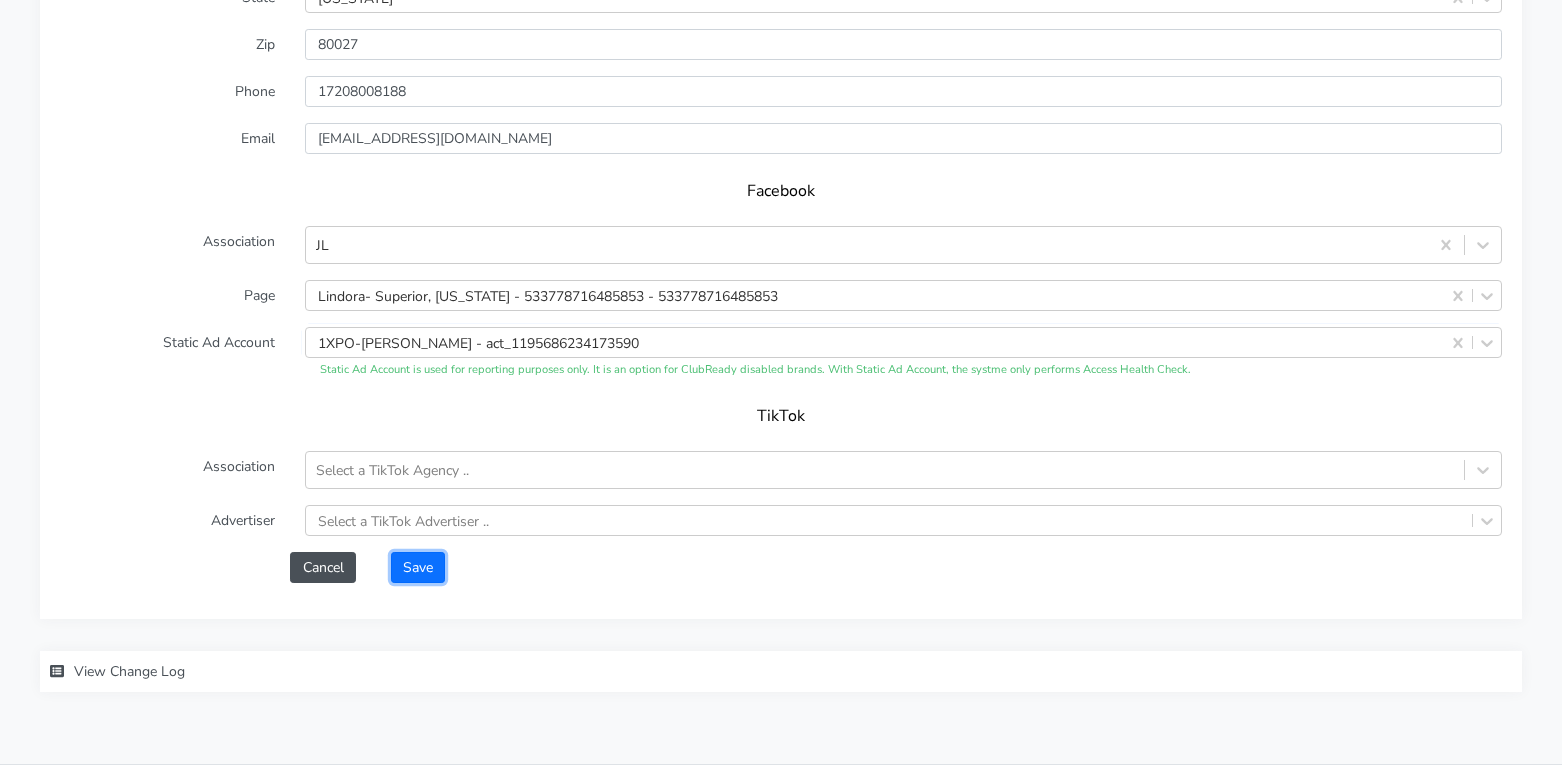 click on "Save" at bounding box center [418, 567] 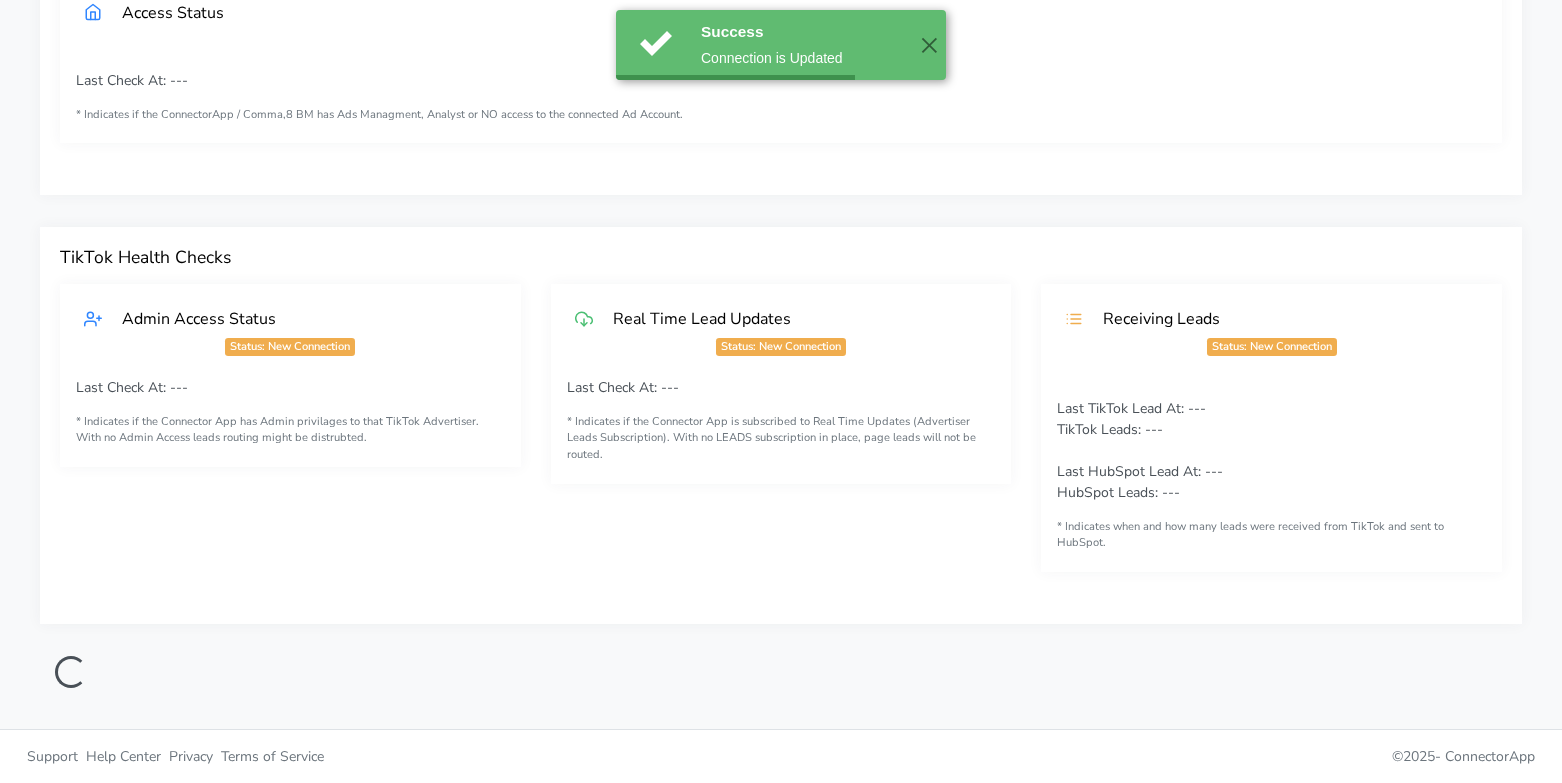 scroll, scrollTop: 771, scrollLeft: 0, axis: vertical 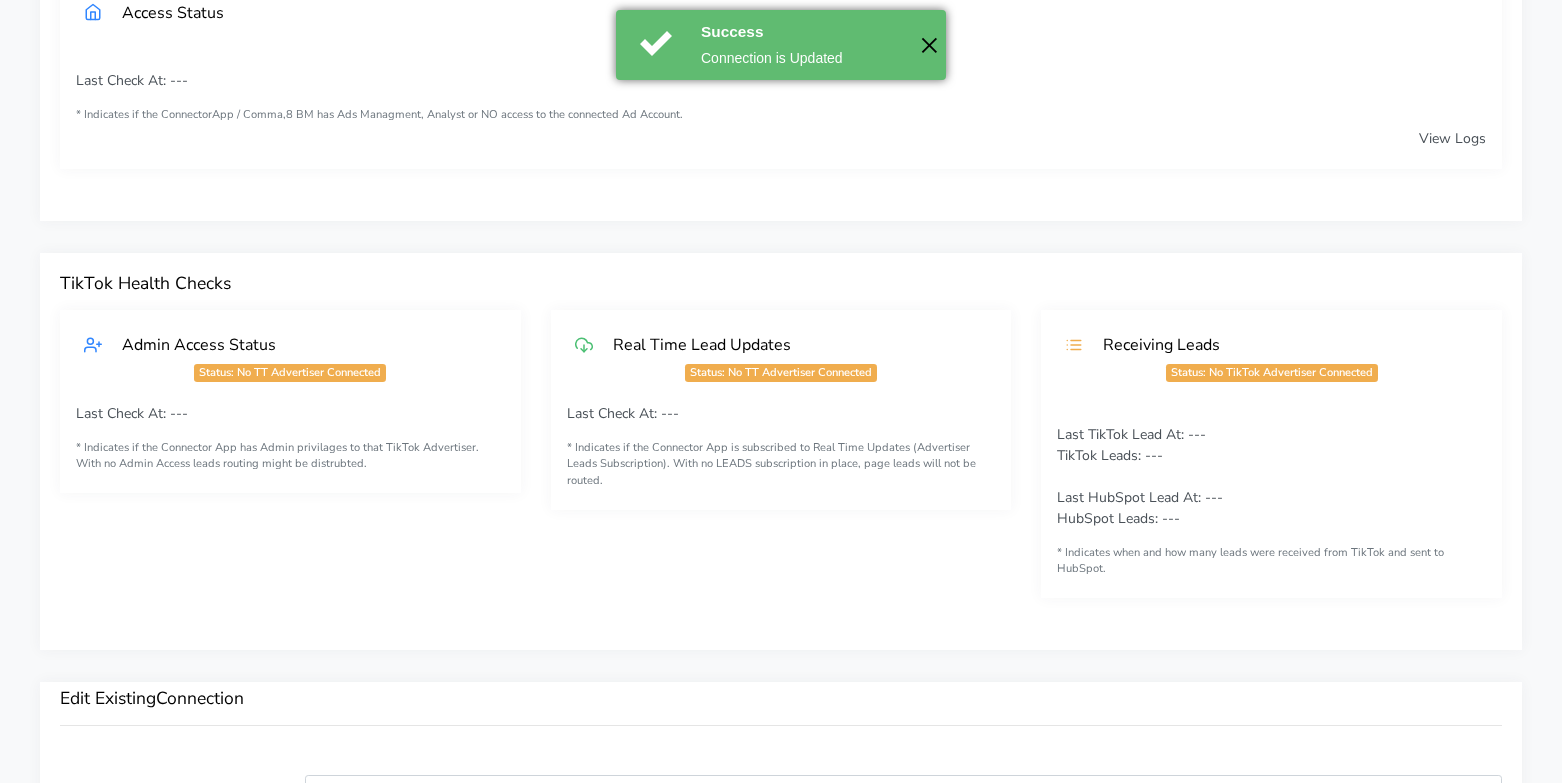 click on "✕" at bounding box center [929, 45] 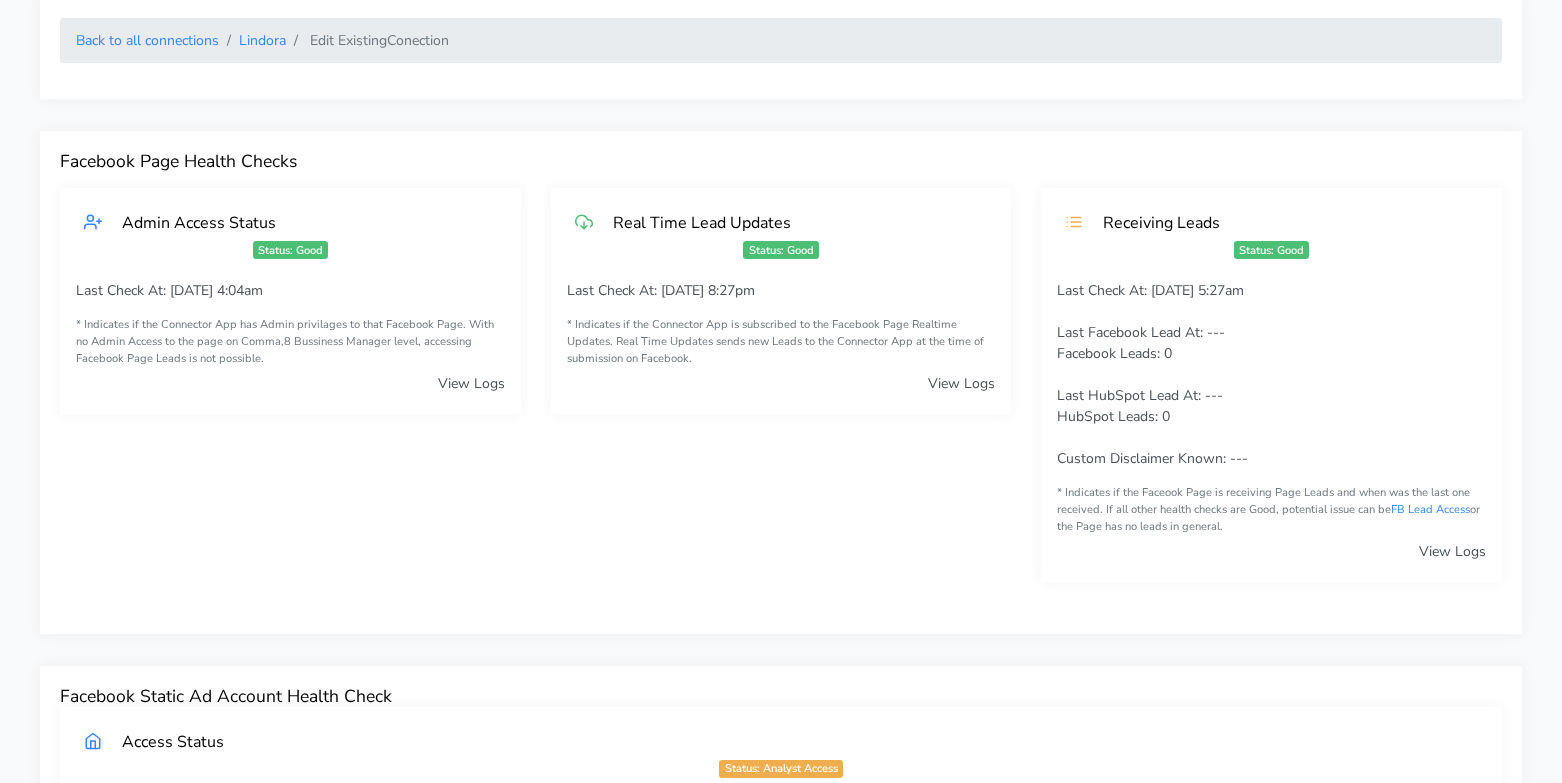 scroll, scrollTop: 0, scrollLeft: 0, axis: both 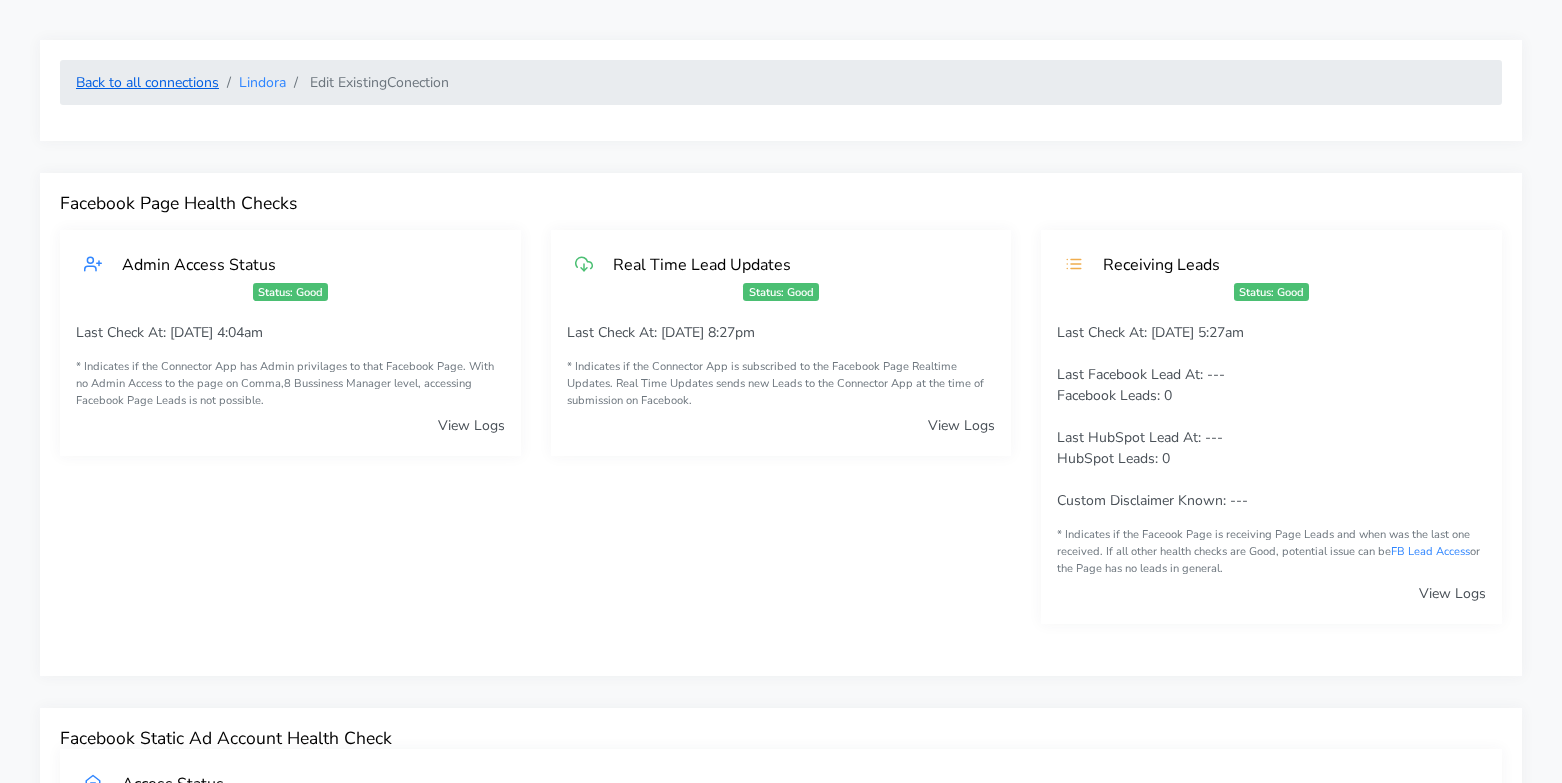 click on "Back to all connections" at bounding box center (147, 82) 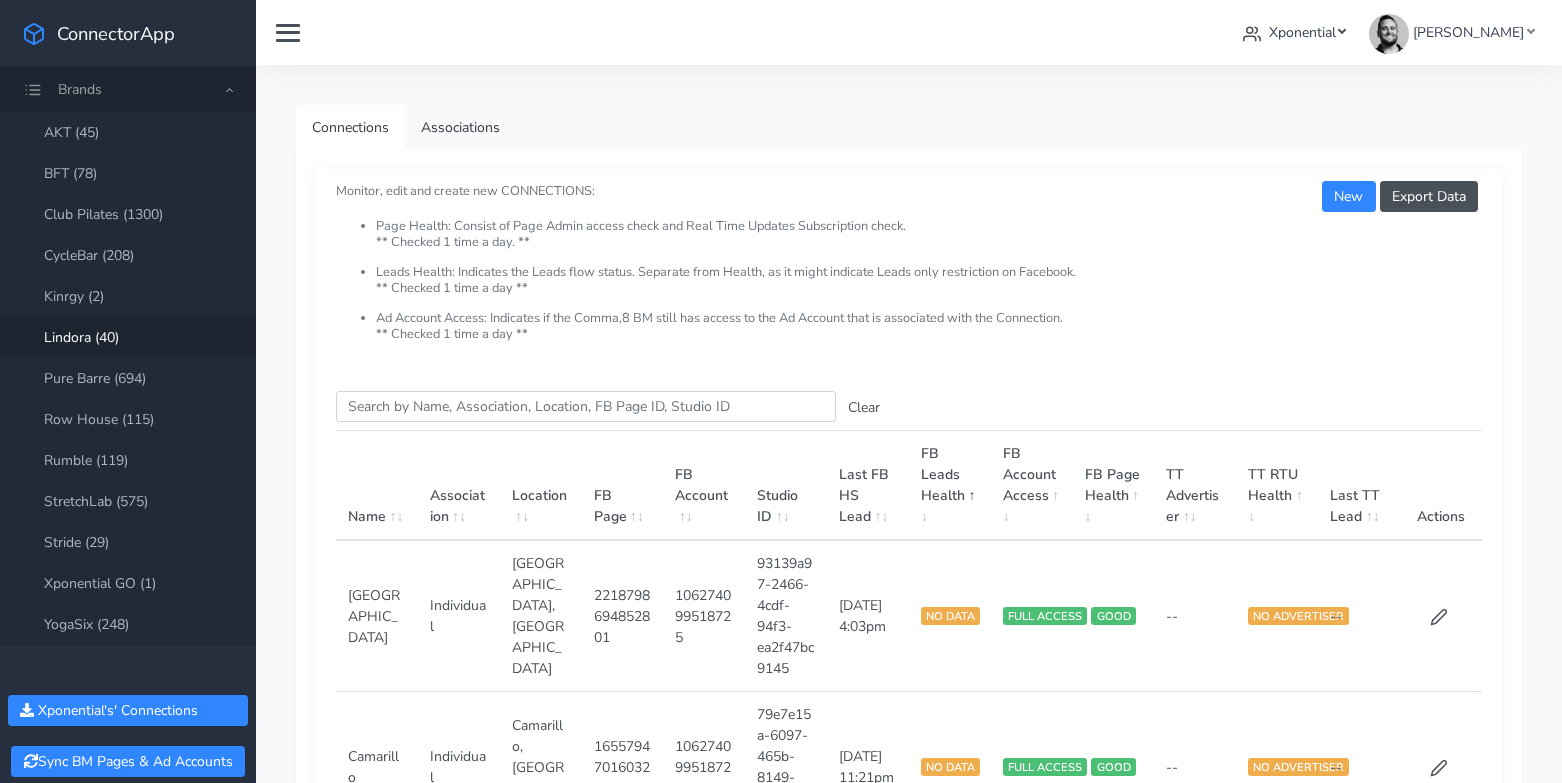 click on "Xponential" at bounding box center (1302, 32) 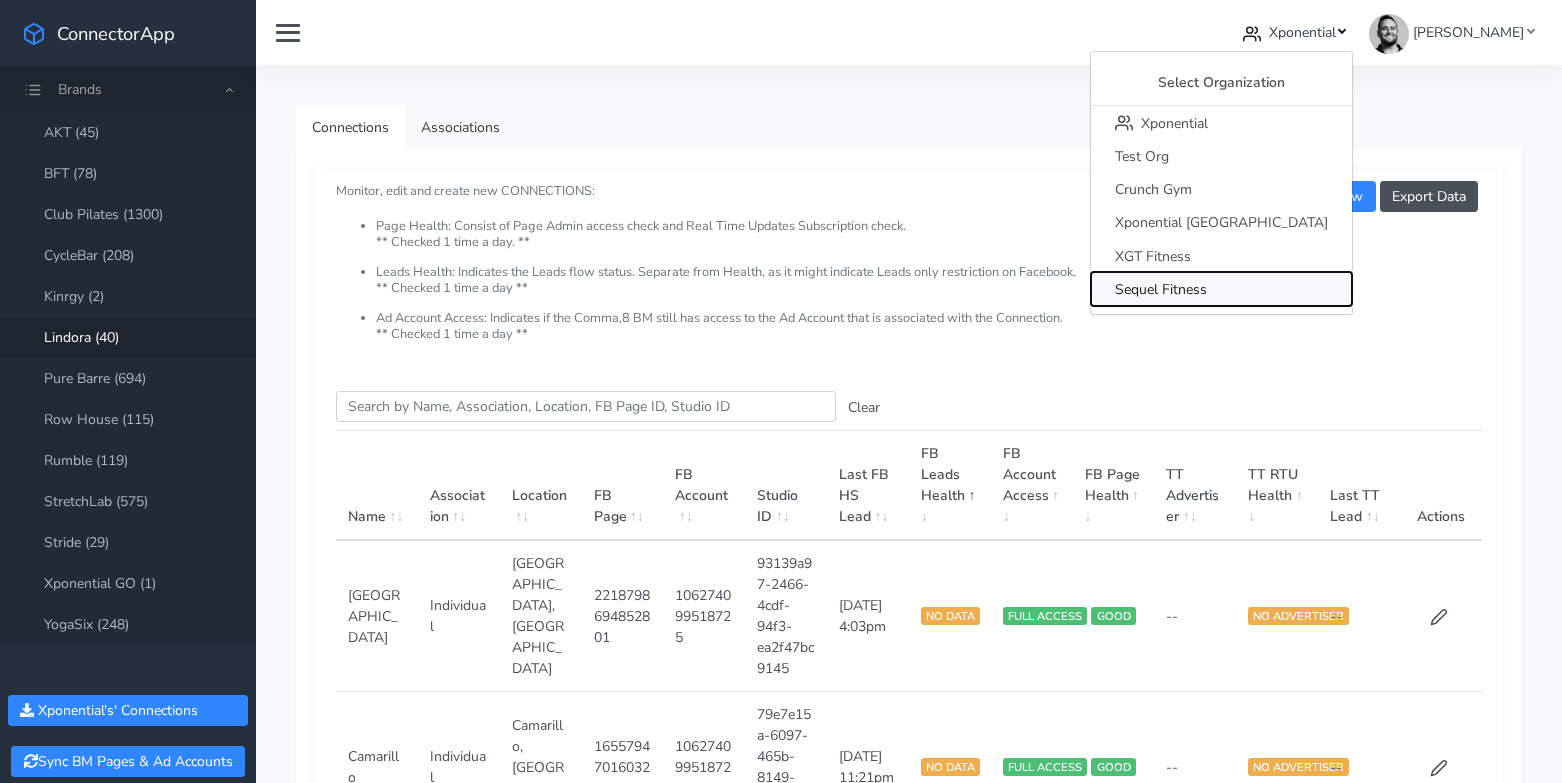 click on "Sequel Fitness" at bounding box center [1161, 289] 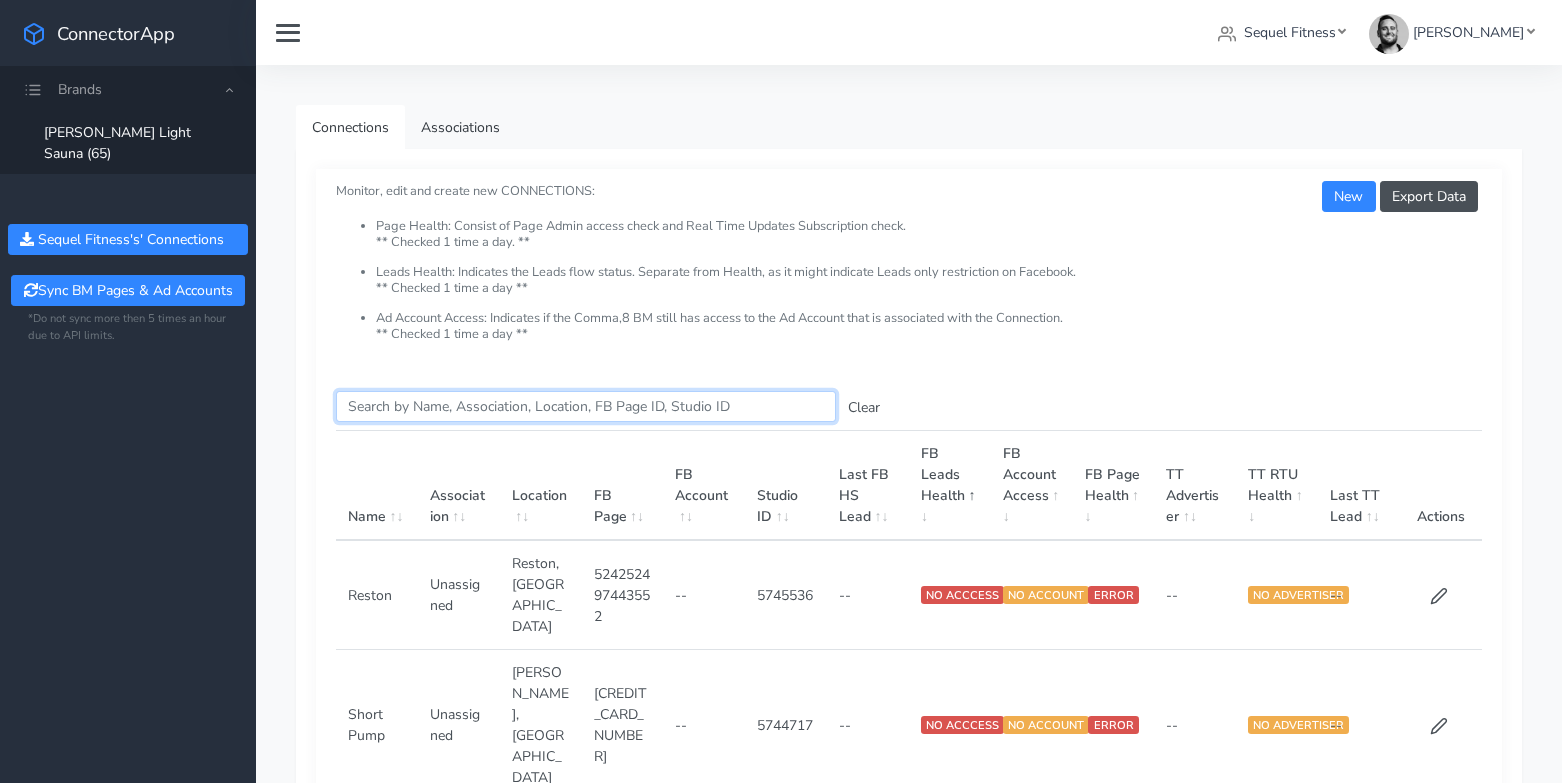 click on "Search this table" at bounding box center [586, 406] 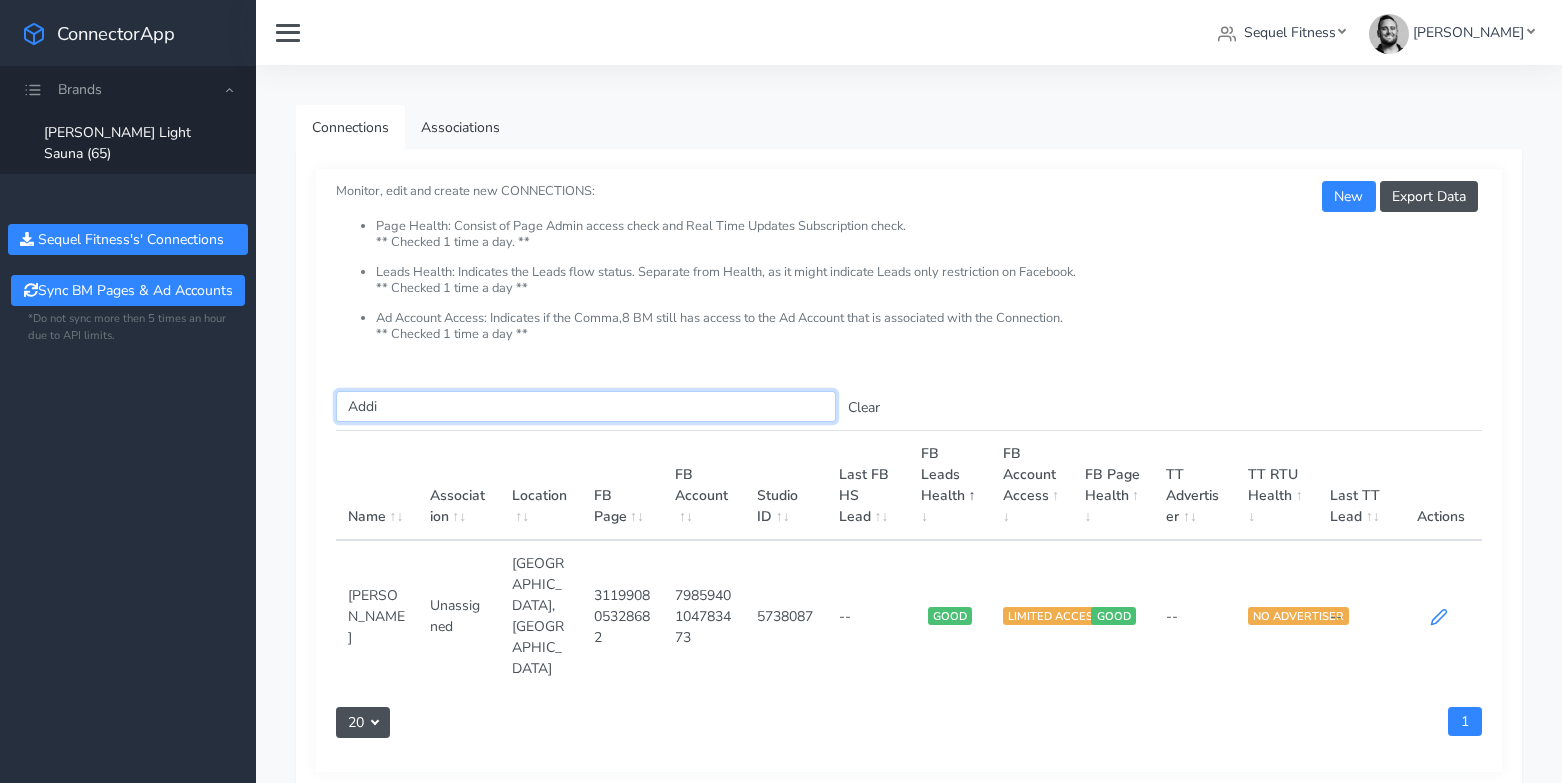 type on "Addi" 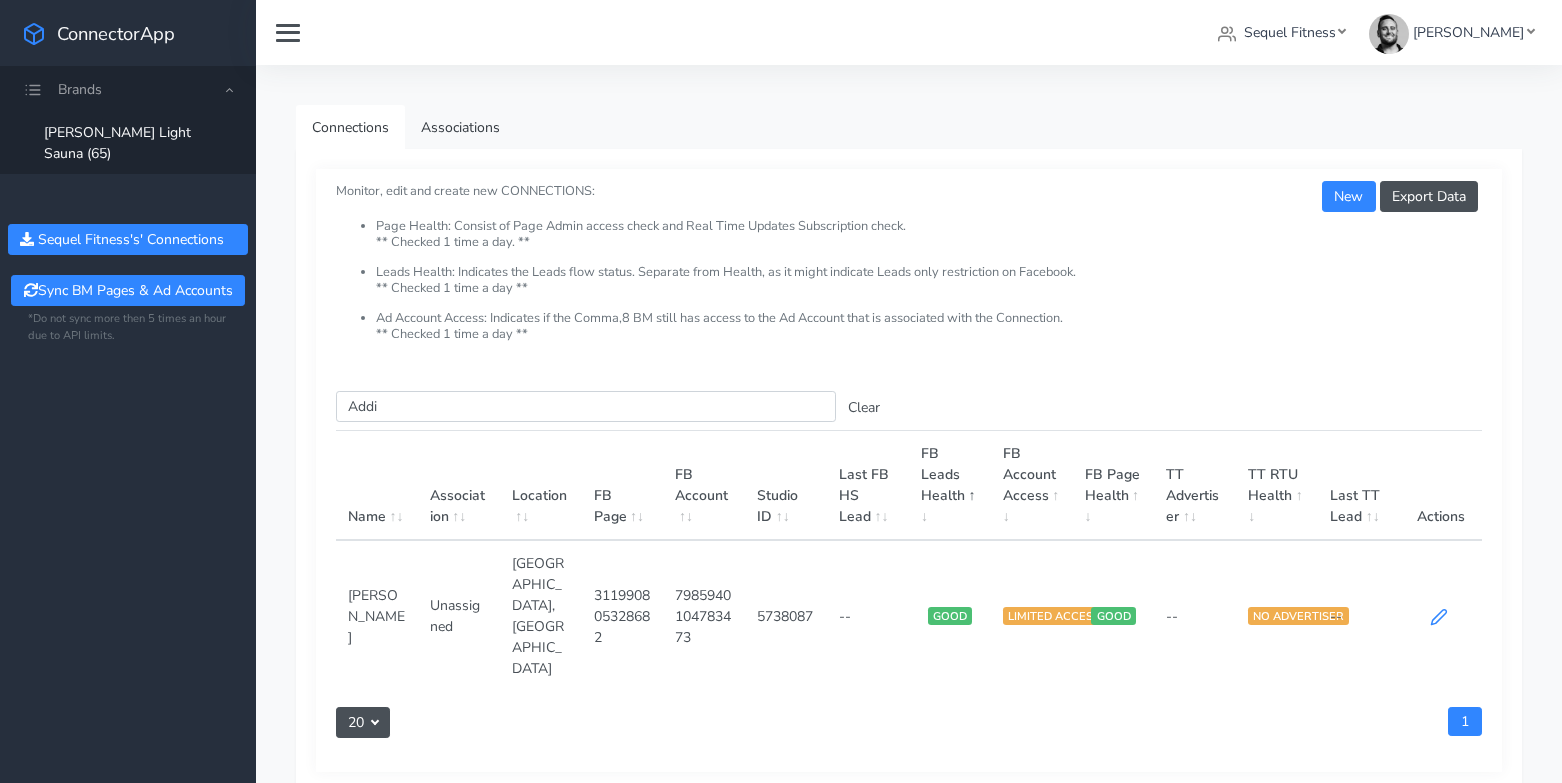 click 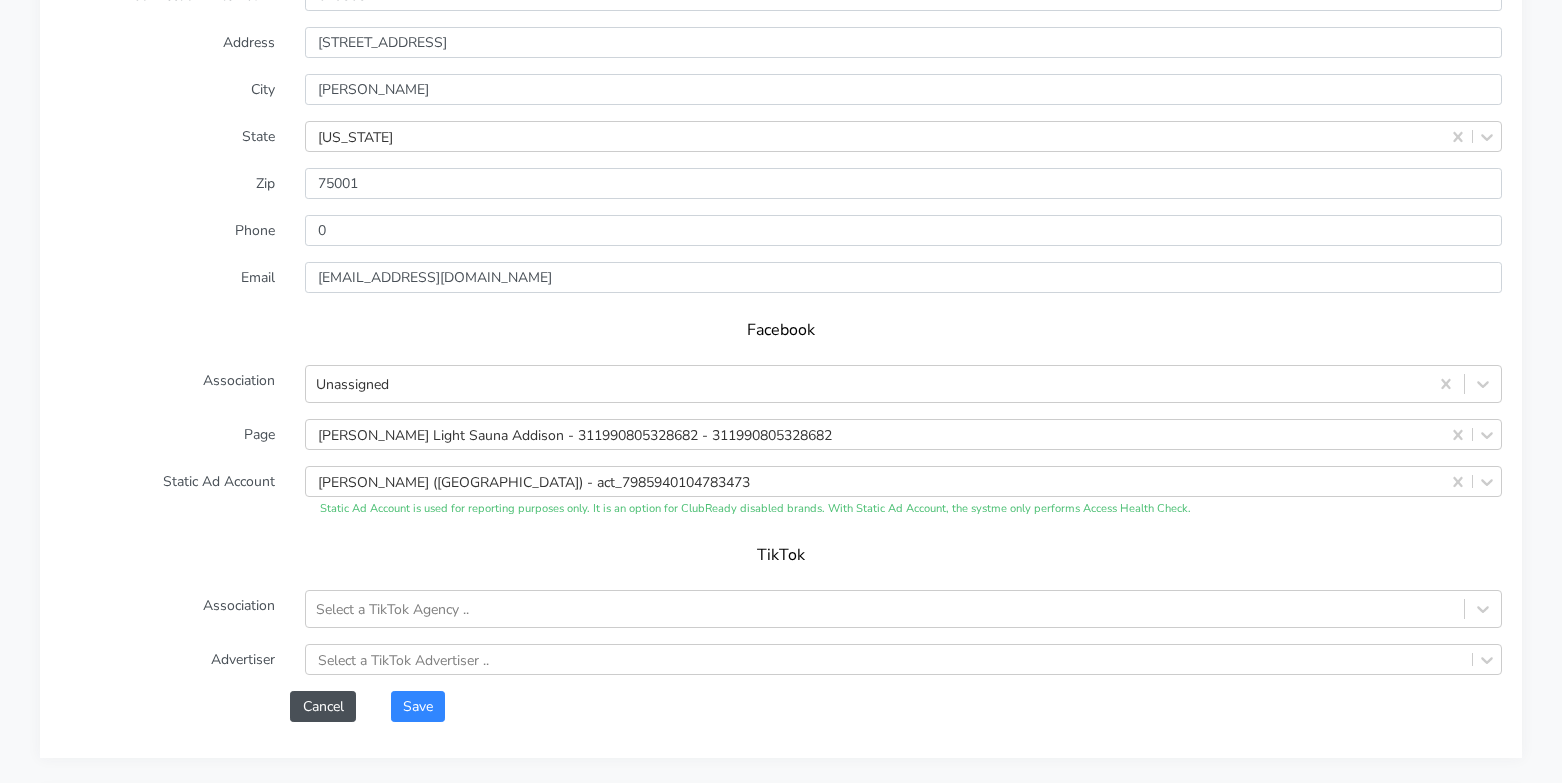 scroll, scrollTop: 1614, scrollLeft: 0, axis: vertical 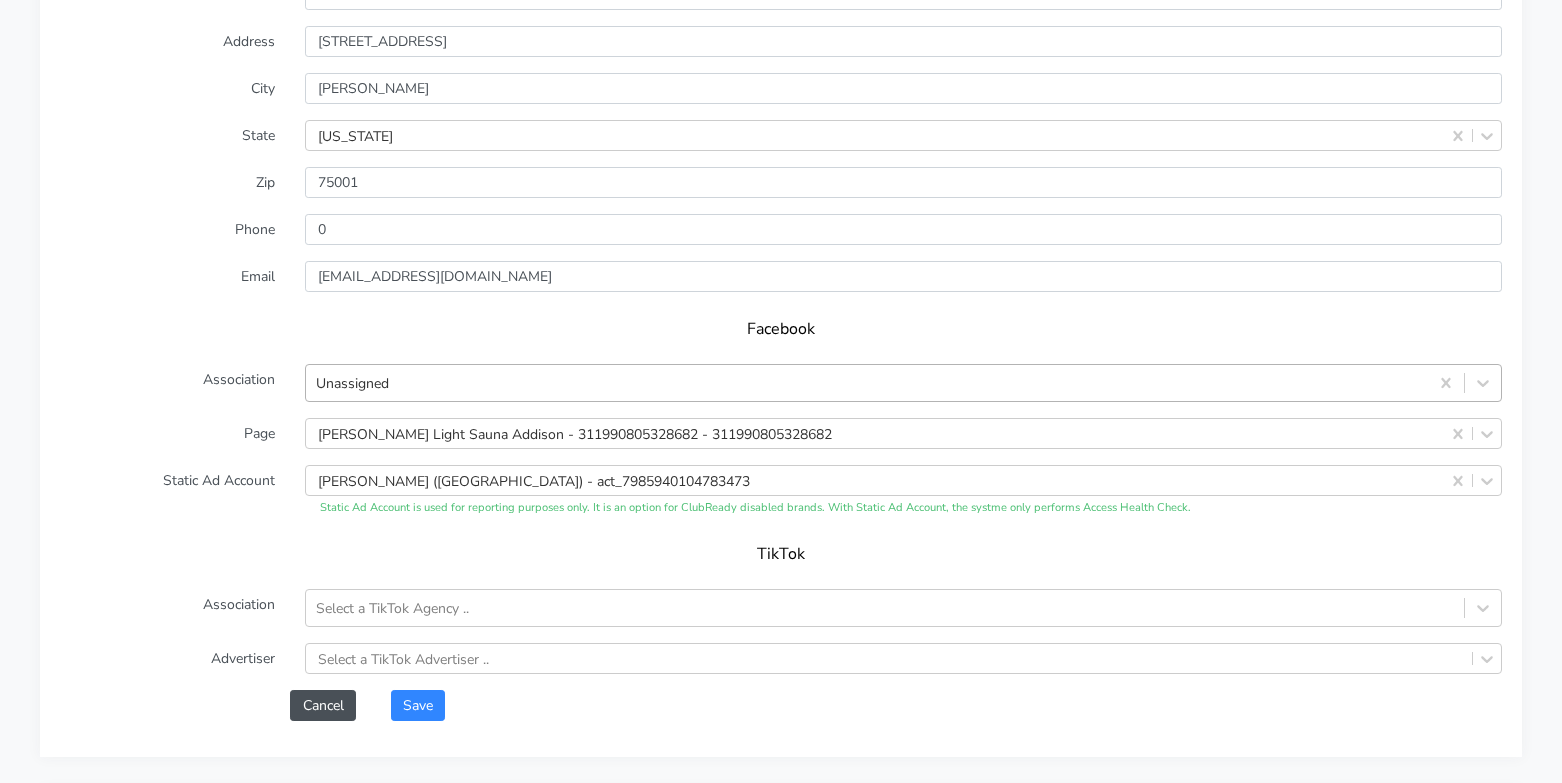 click on "Unassigned" at bounding box center (867, 383) 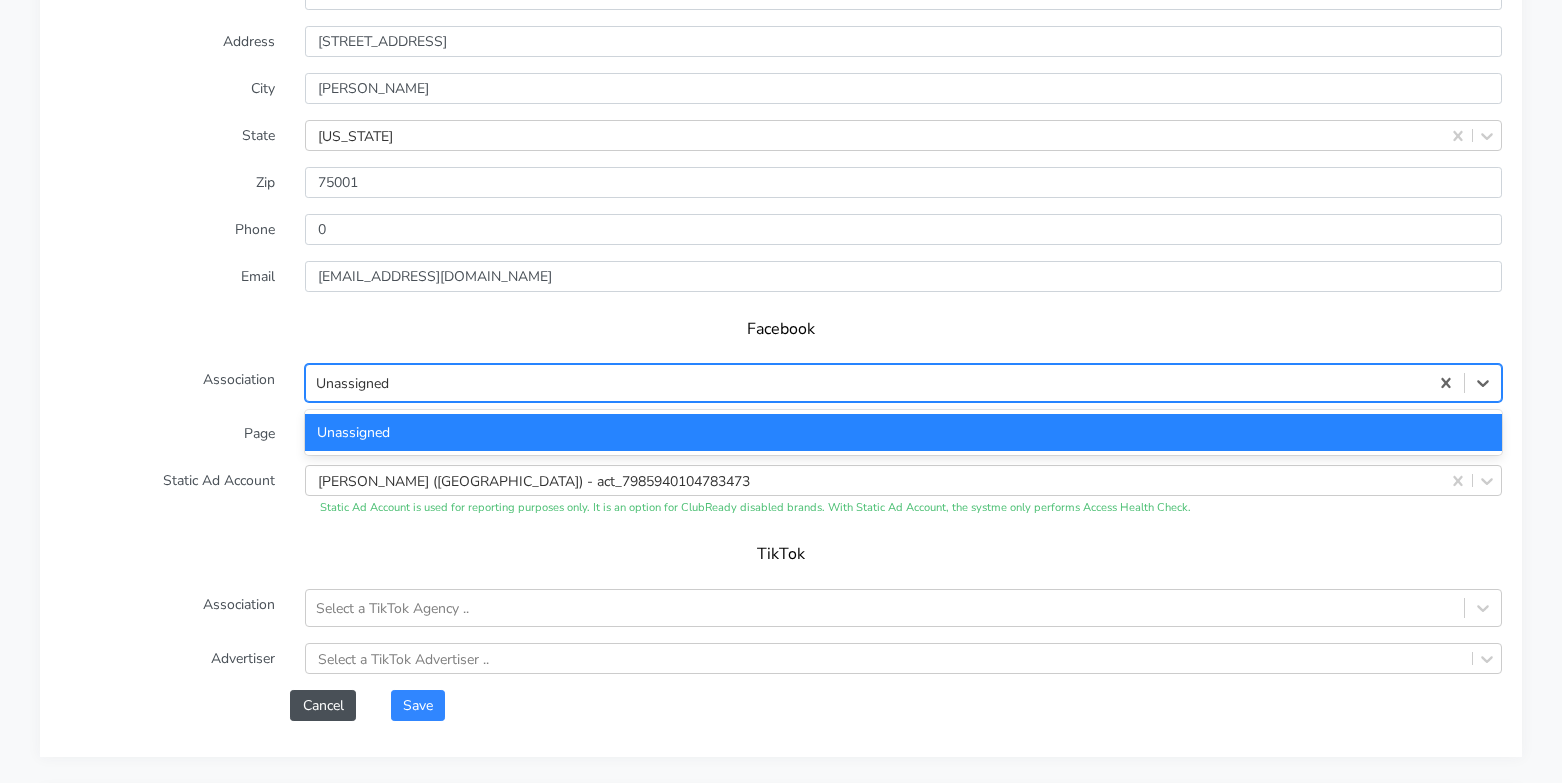 click on "Unassigned" at bounding box center (903, 432) 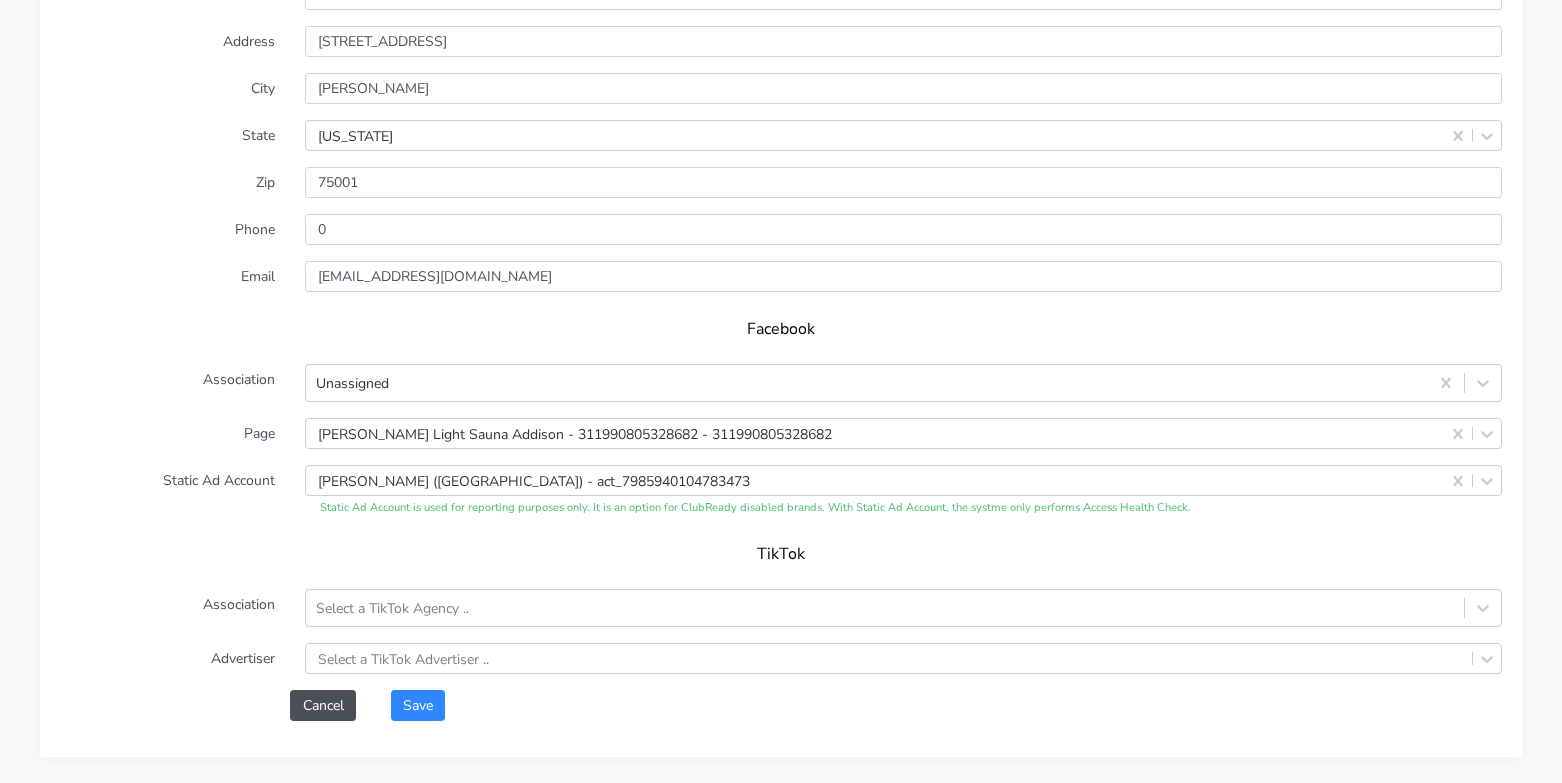 click on "Name Addison Connection External ID 5738087 Address 4150 Belt Line Rd, Suite 101 City Addison State Texas Zip Phone Email addison@beemlightsauna.com  Facebook Association Unassigned Page Beem Light Sauna Addison - 311990805328682 - 311990805328682 Static Ad Account beem Addison (TX) - act_7985940104783473 Static Ad Account is used for reporting purposes only. It is an option for ClubReady disabled brands. With Static Ad Account, the systme only performs Access Health Check. TikTok Association Select a TikTok Agency .. Advertiser Select a TikTok Advertiser .. Cancel Save" at bounding box center [781, 326] 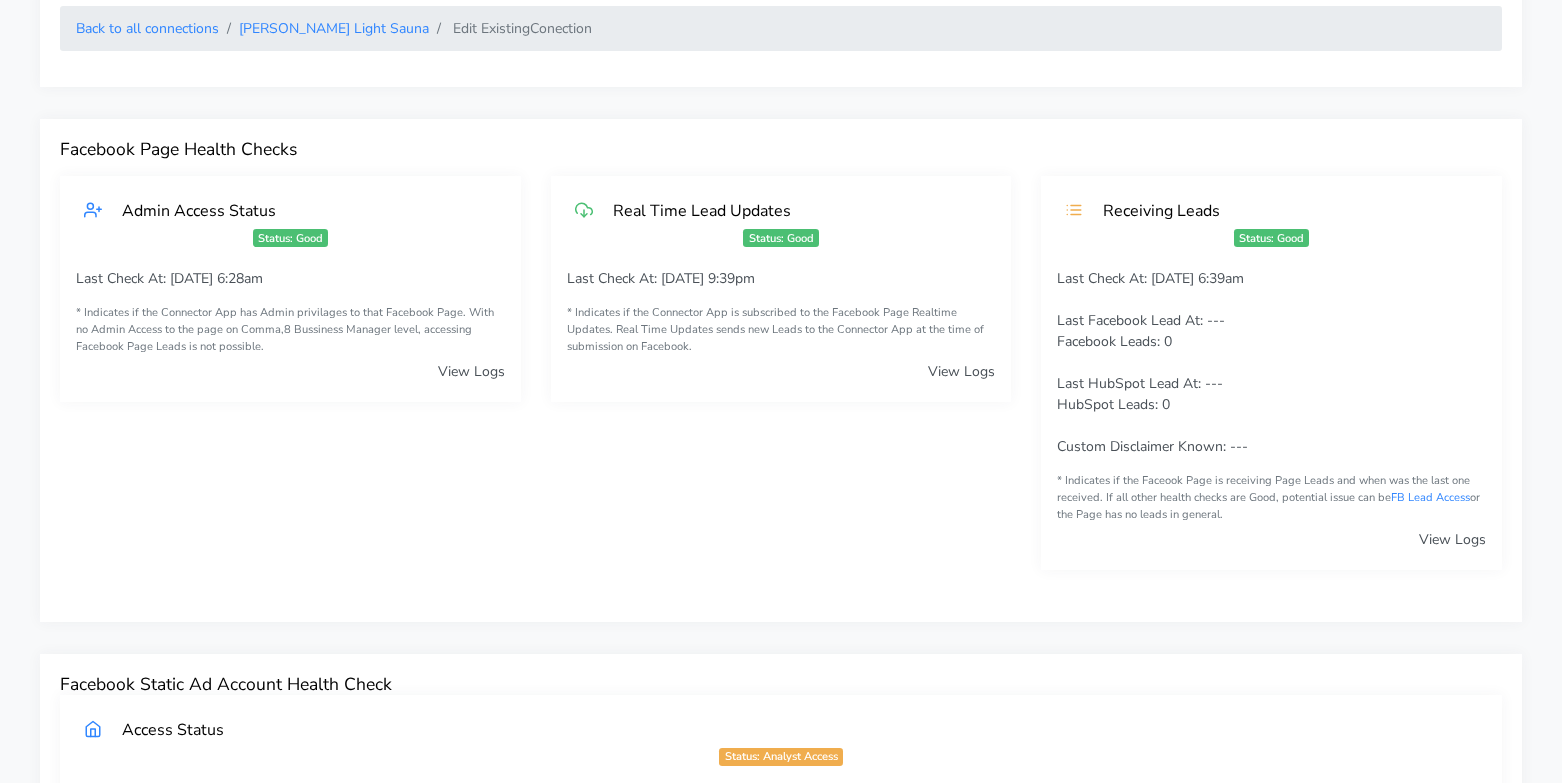 scroll, scrollTop: 0, scrollLeft: 0, axis: both 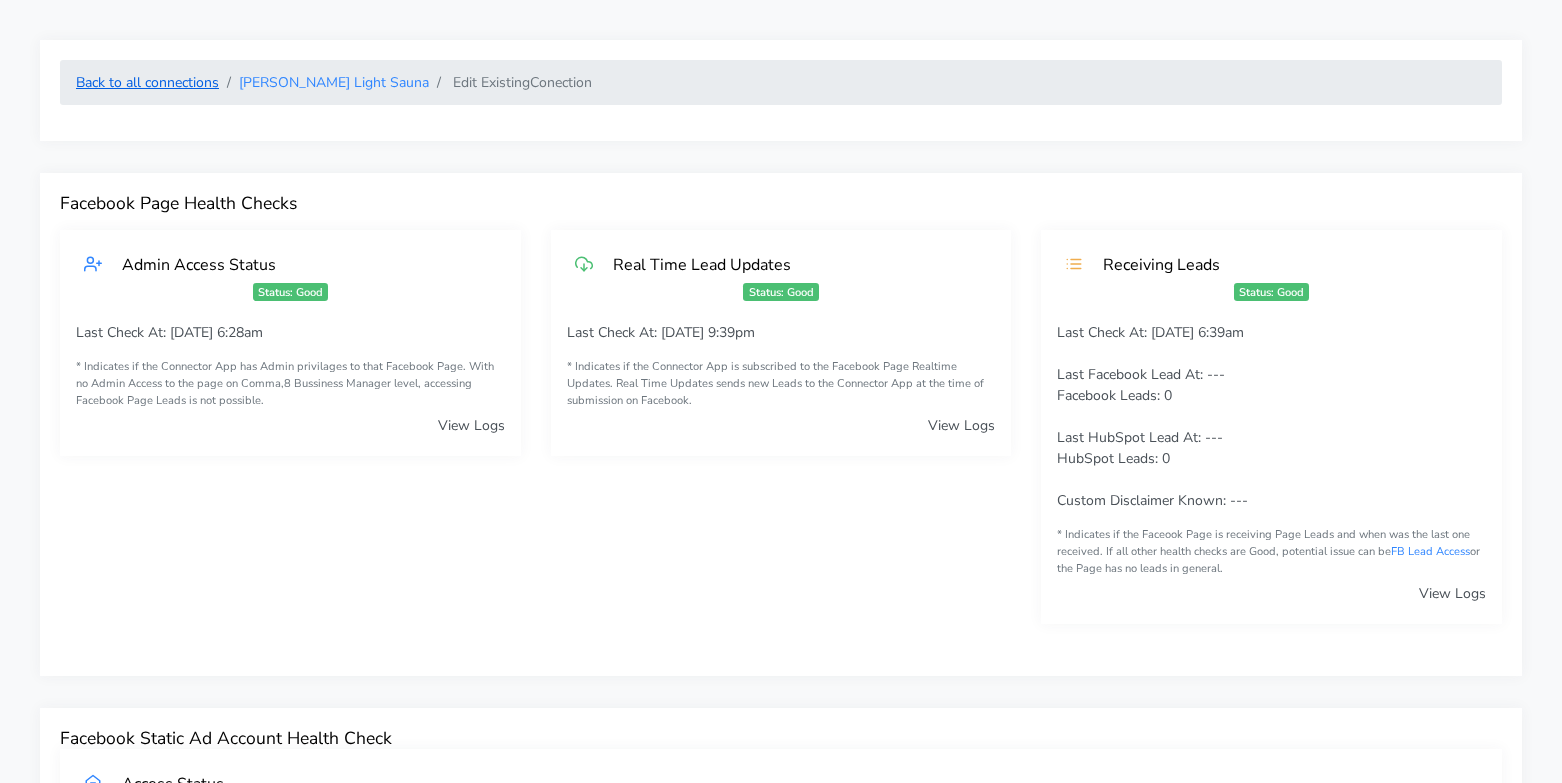 click on "Back to all connections" at bounding box center [147, 82] 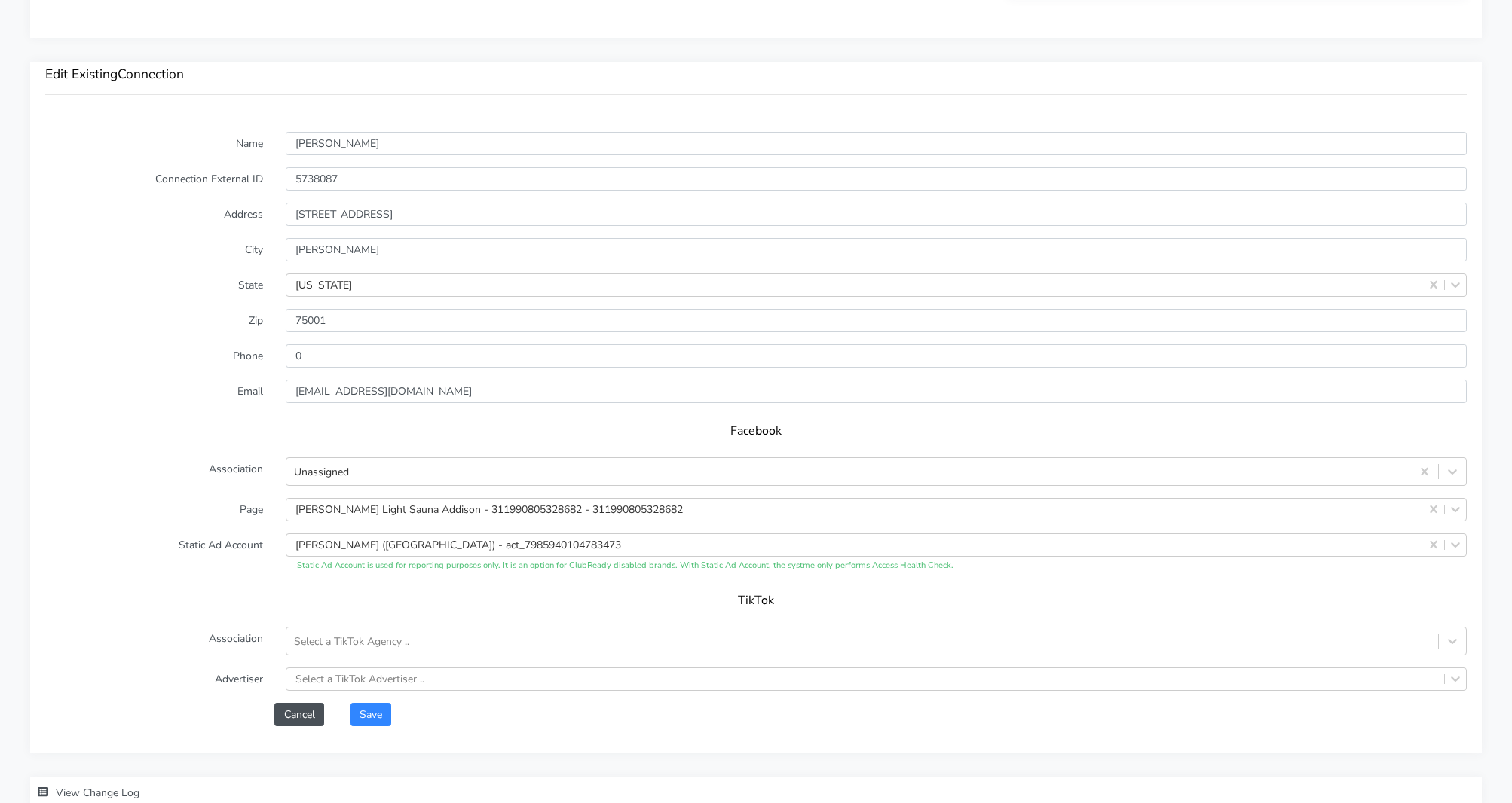 scroll, scrollTop: 1108, scrollLeft: 0, axis: vertical 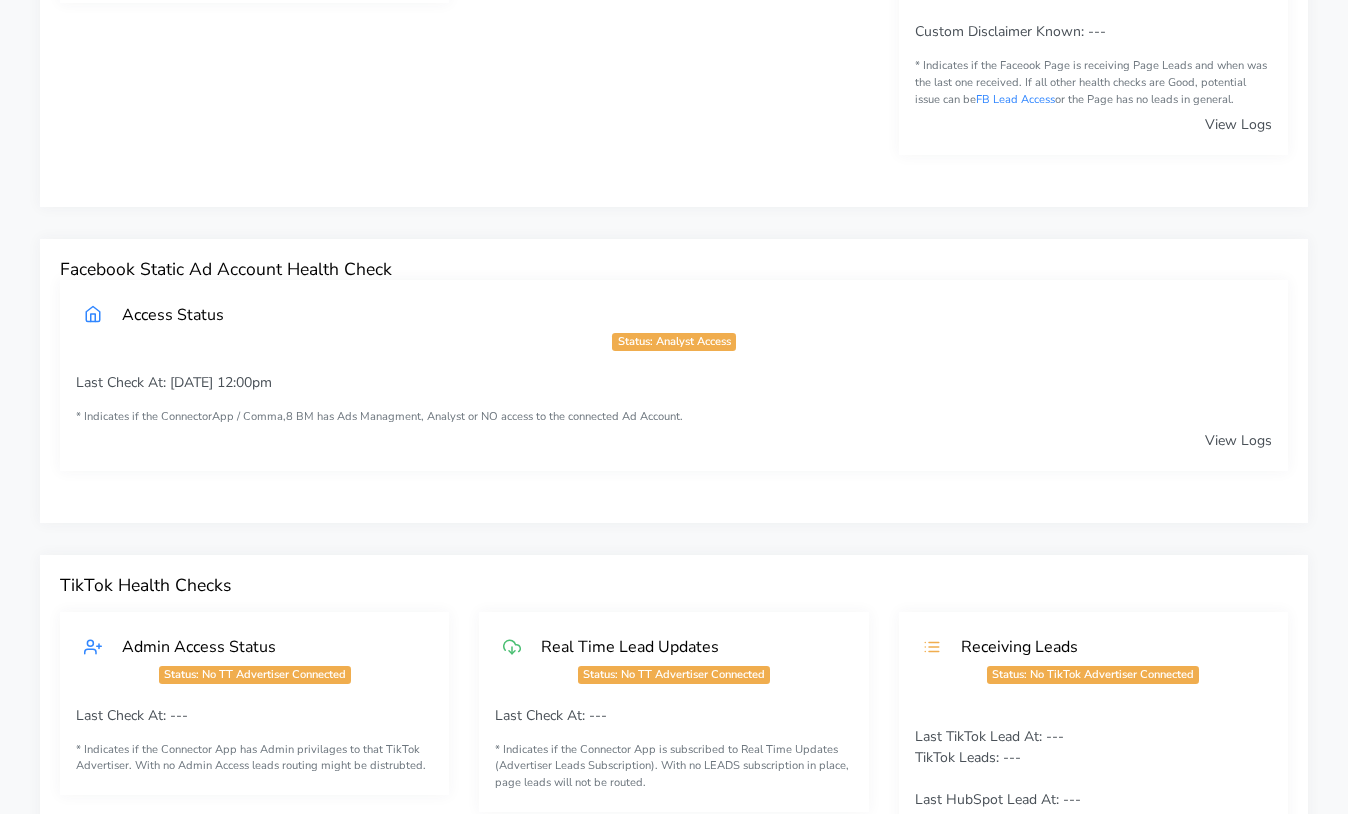 click on "View Logs" at bounding box center [1238, 440] 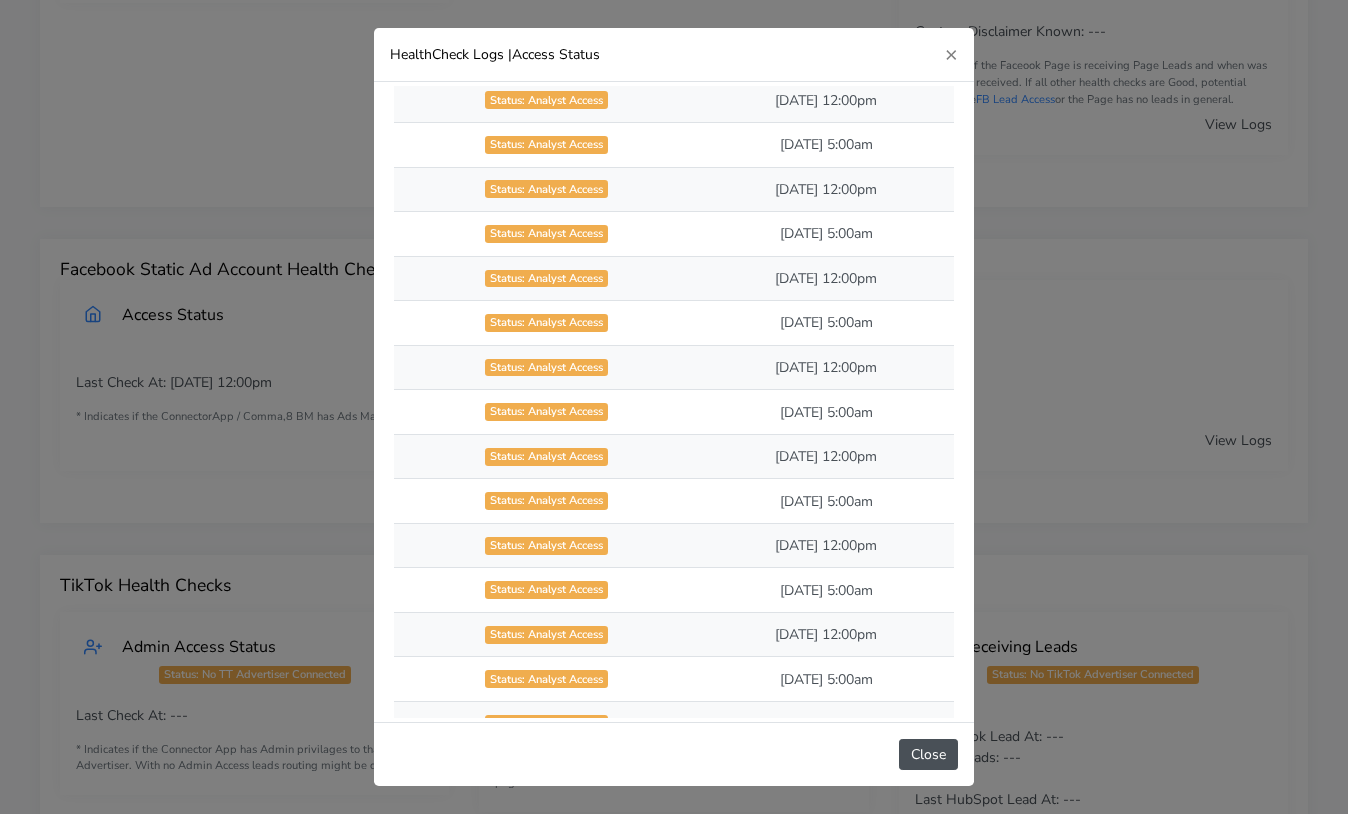 scroll, scrollTop: 218, scrollLeft: 0, axis: vertical 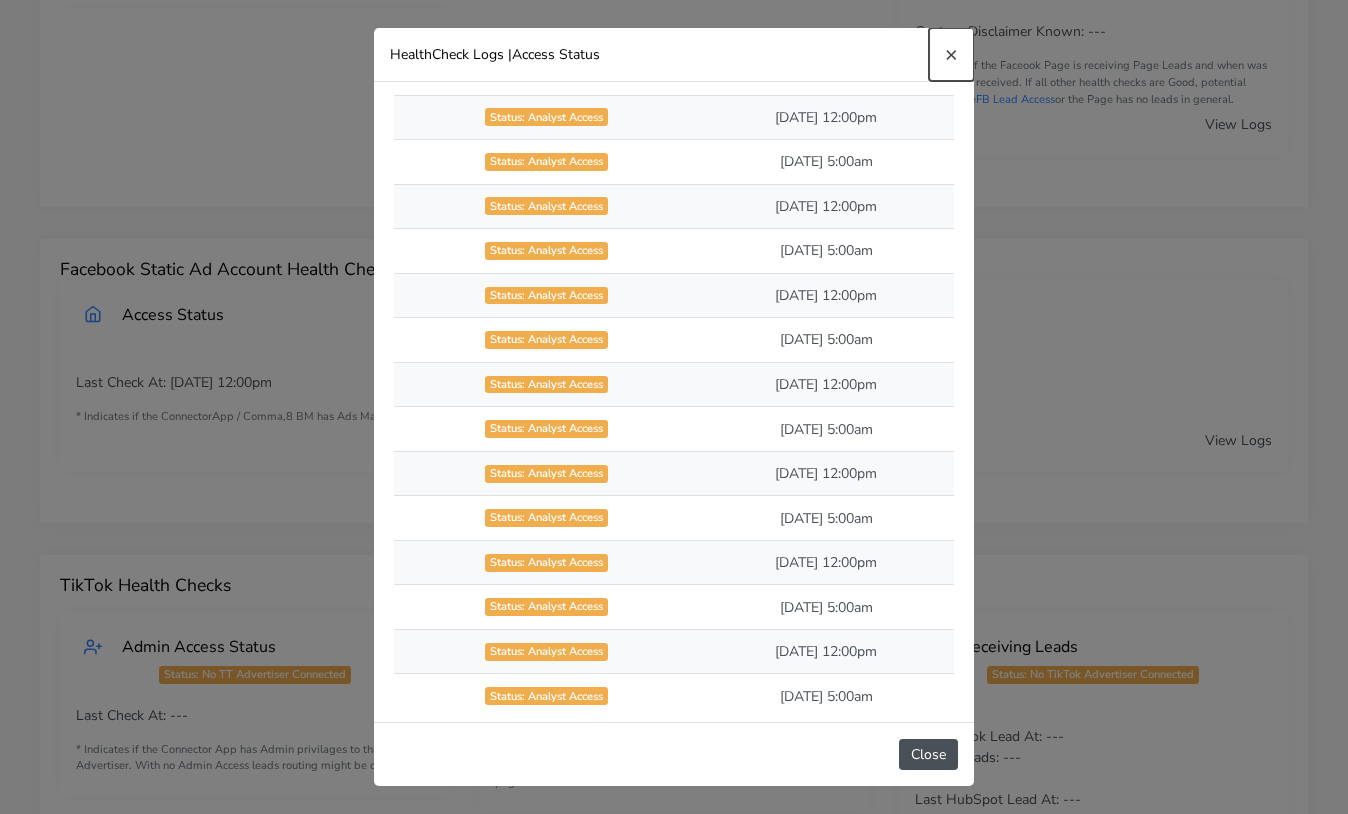 click on "×" at bounding box center (951, 54) 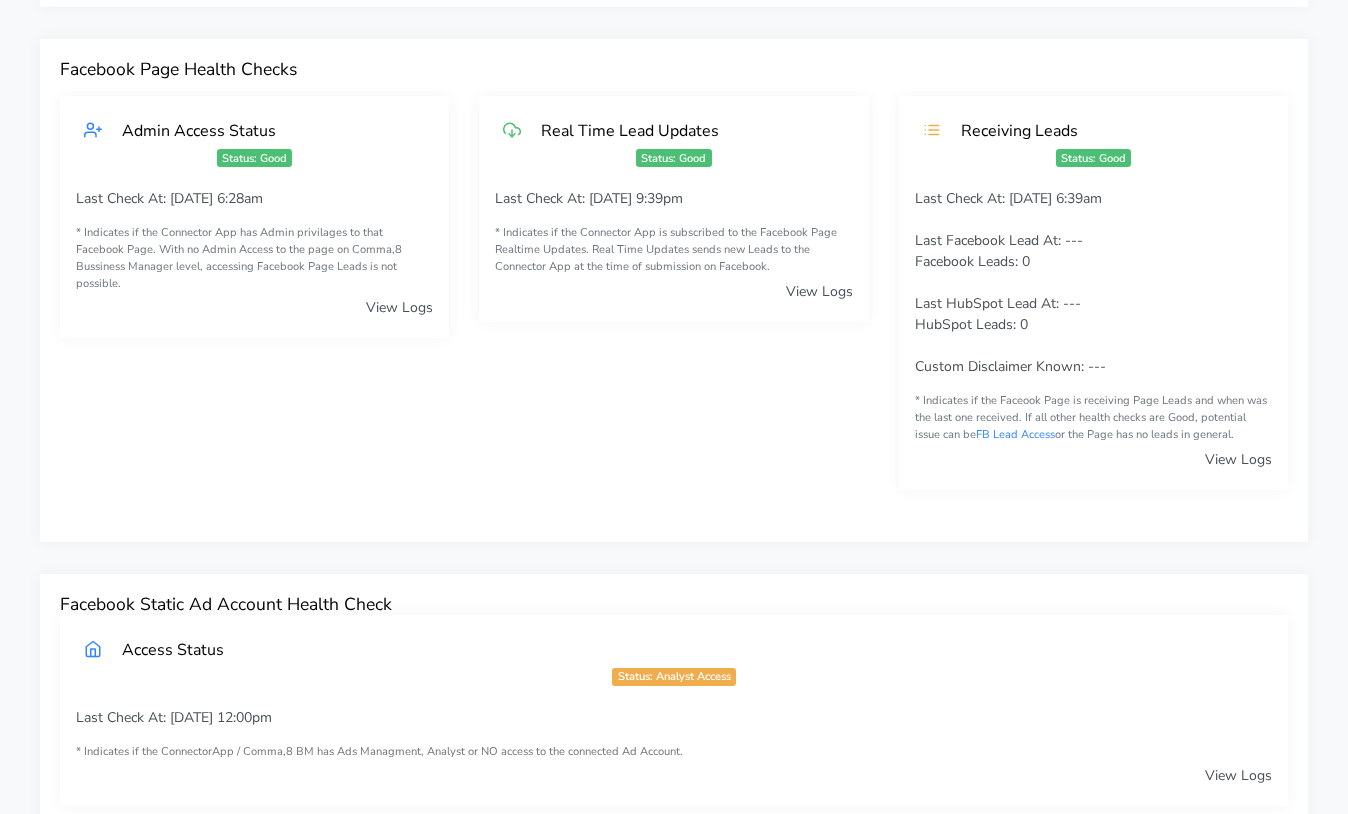scroll, scrollTop: 132, scrollLeft: 0, axis: vertical 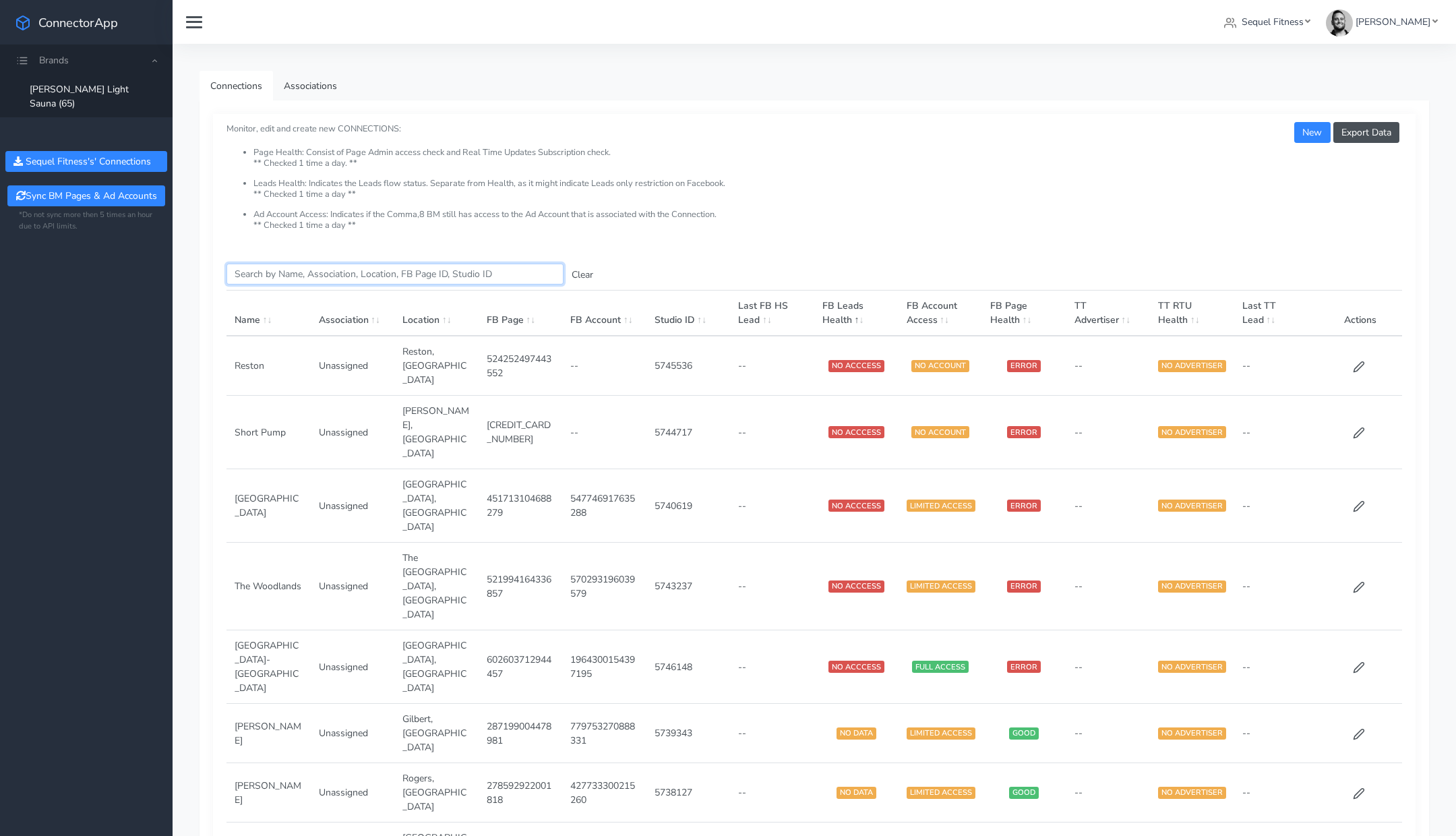 click on "Search this table" at bounding box center (395, 274) 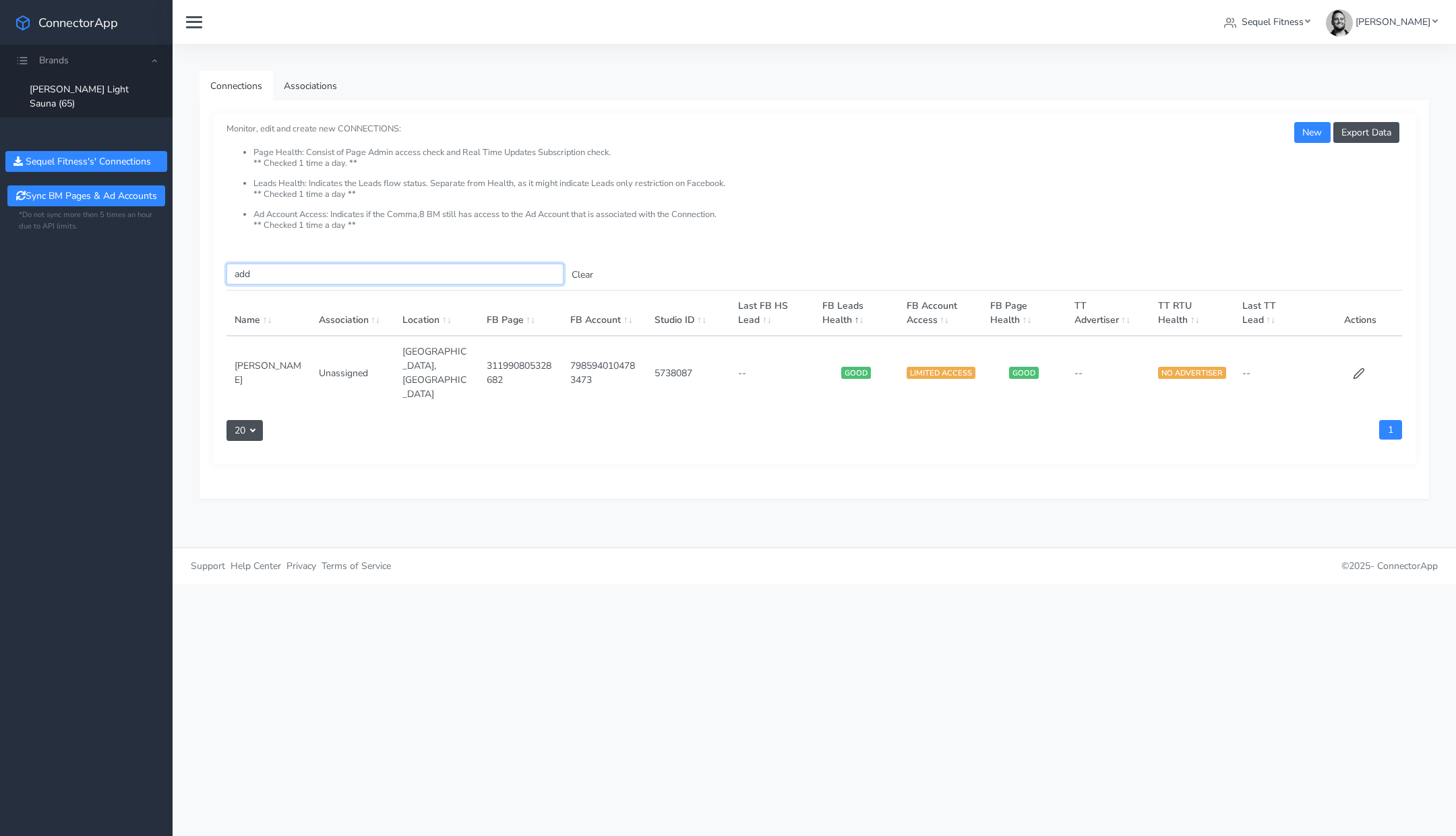 type on "add" 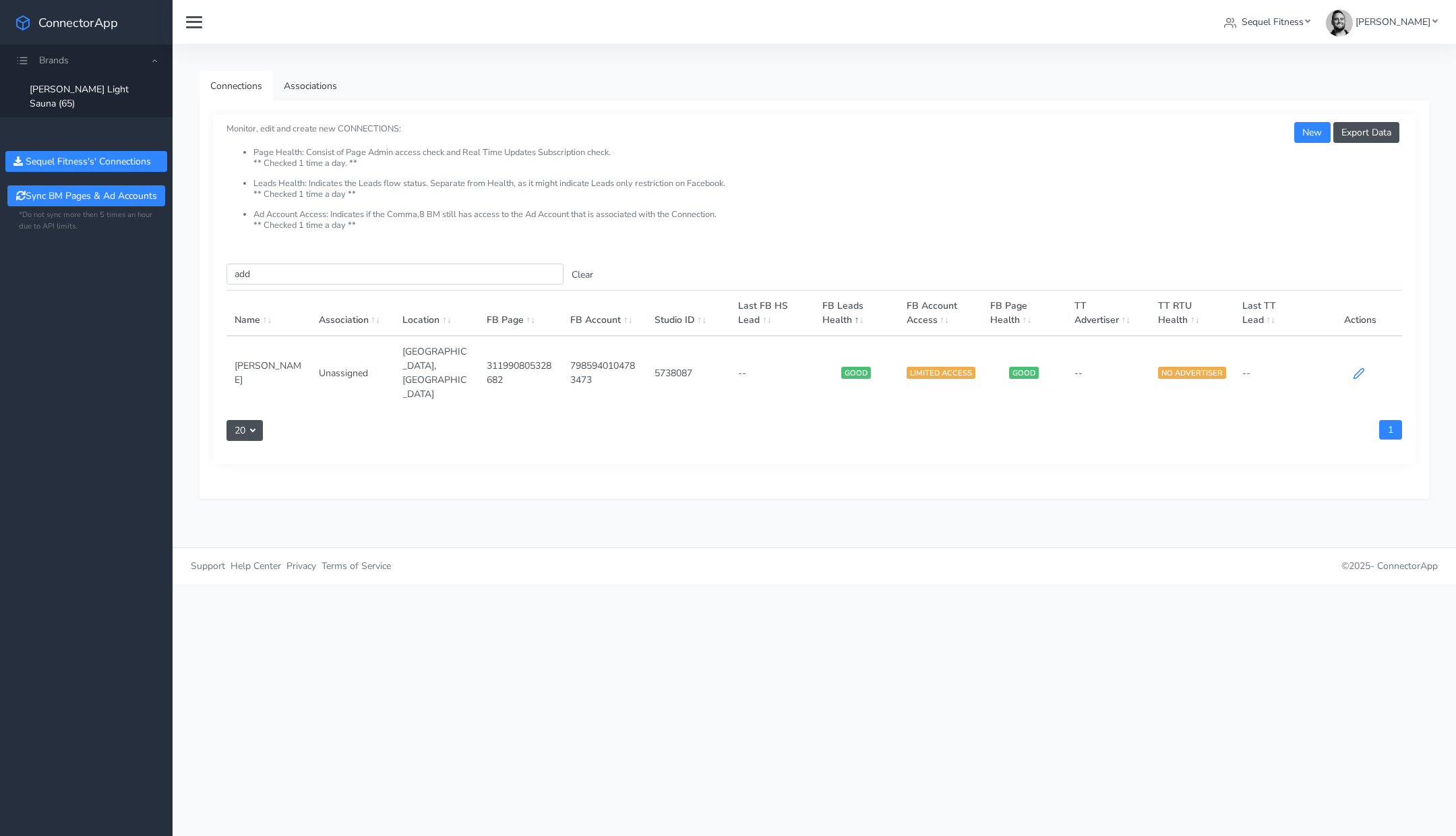 click at bounding box center (1360, 372) 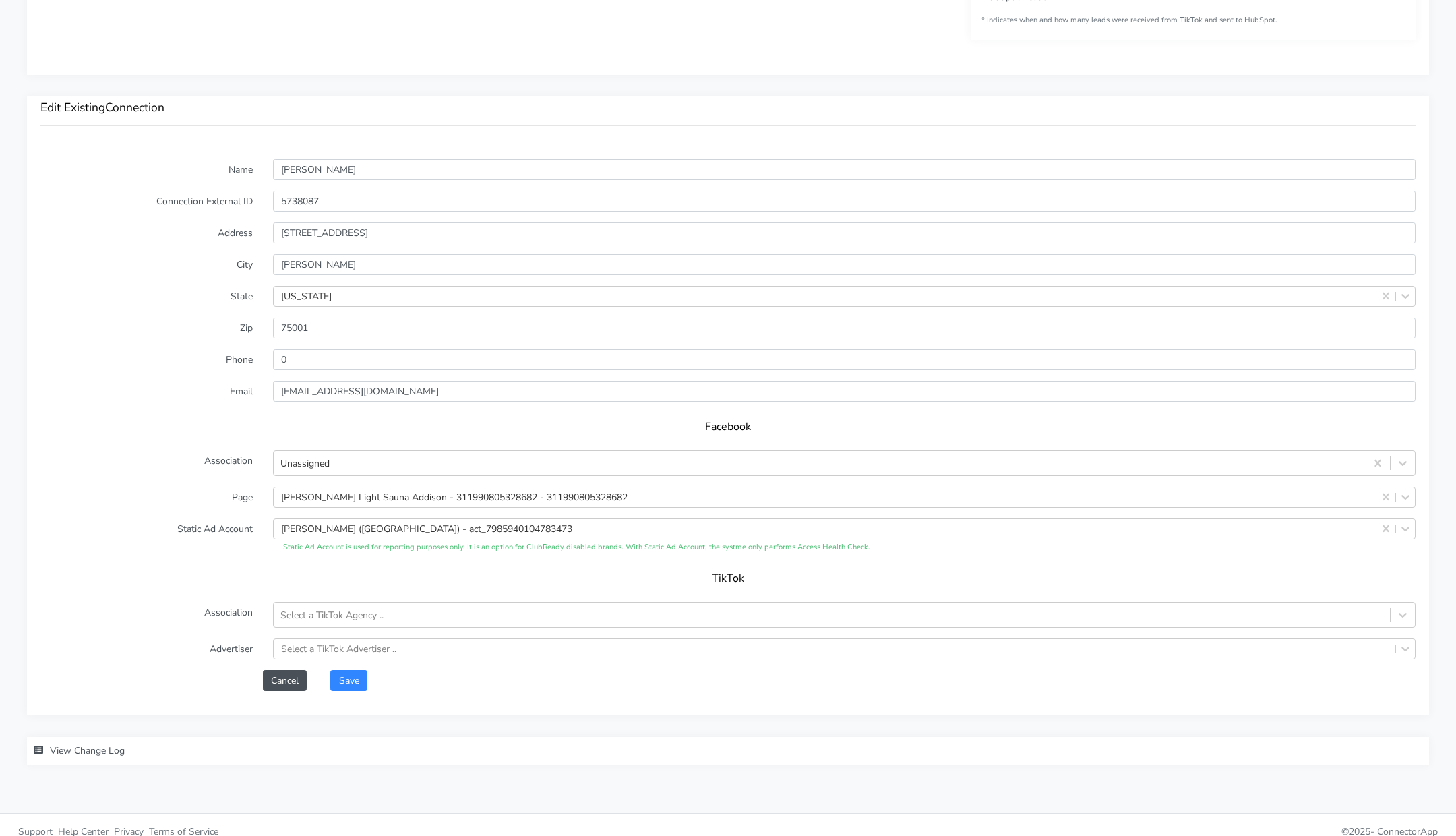scroll, scrollTop: 874, scrollLeft: 0, axis: vertical 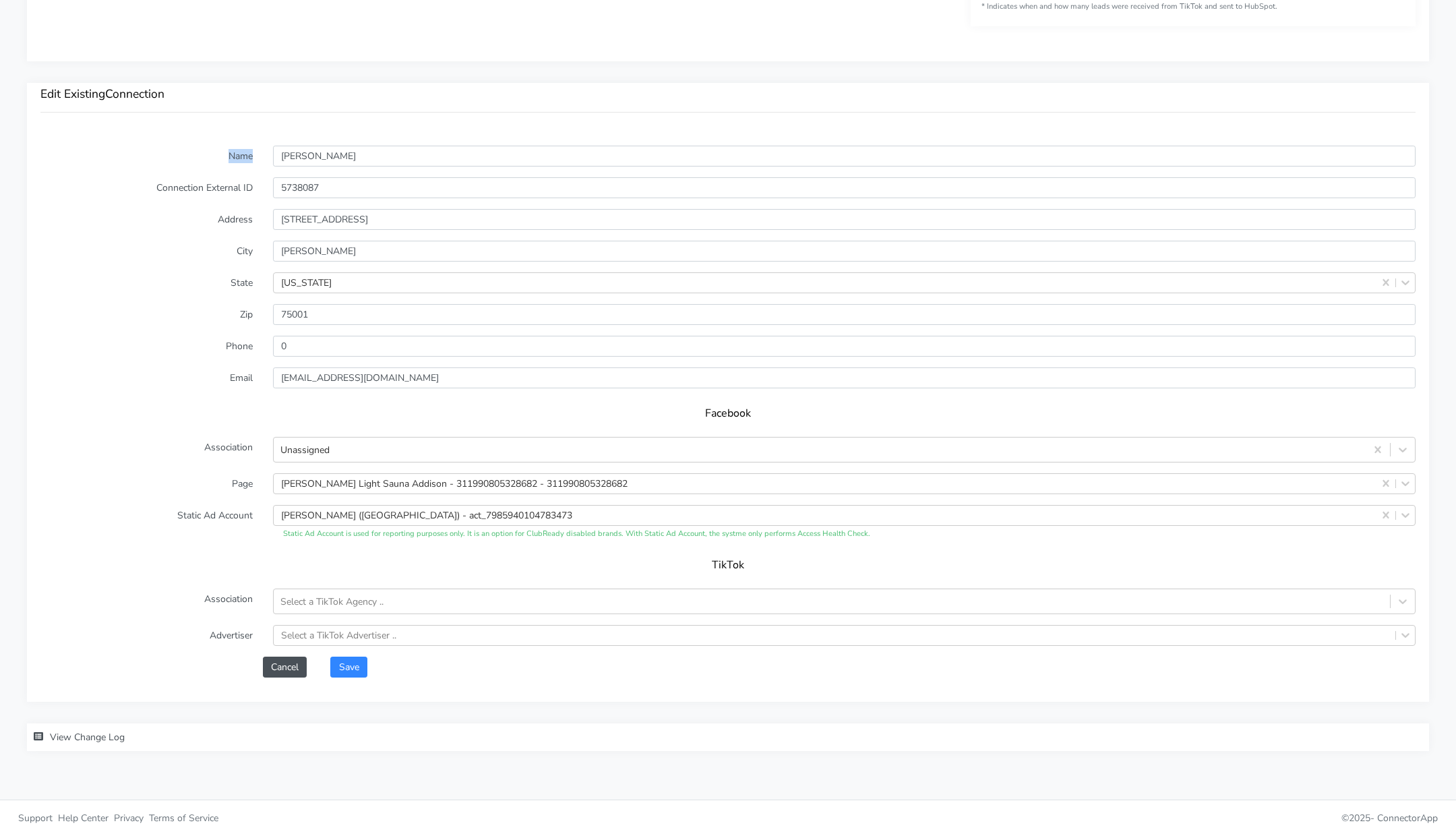 drag, startPoint x: 249, startPoint y: 154, endPoint x: 264, endPoint y: 156, distance: 15.13275 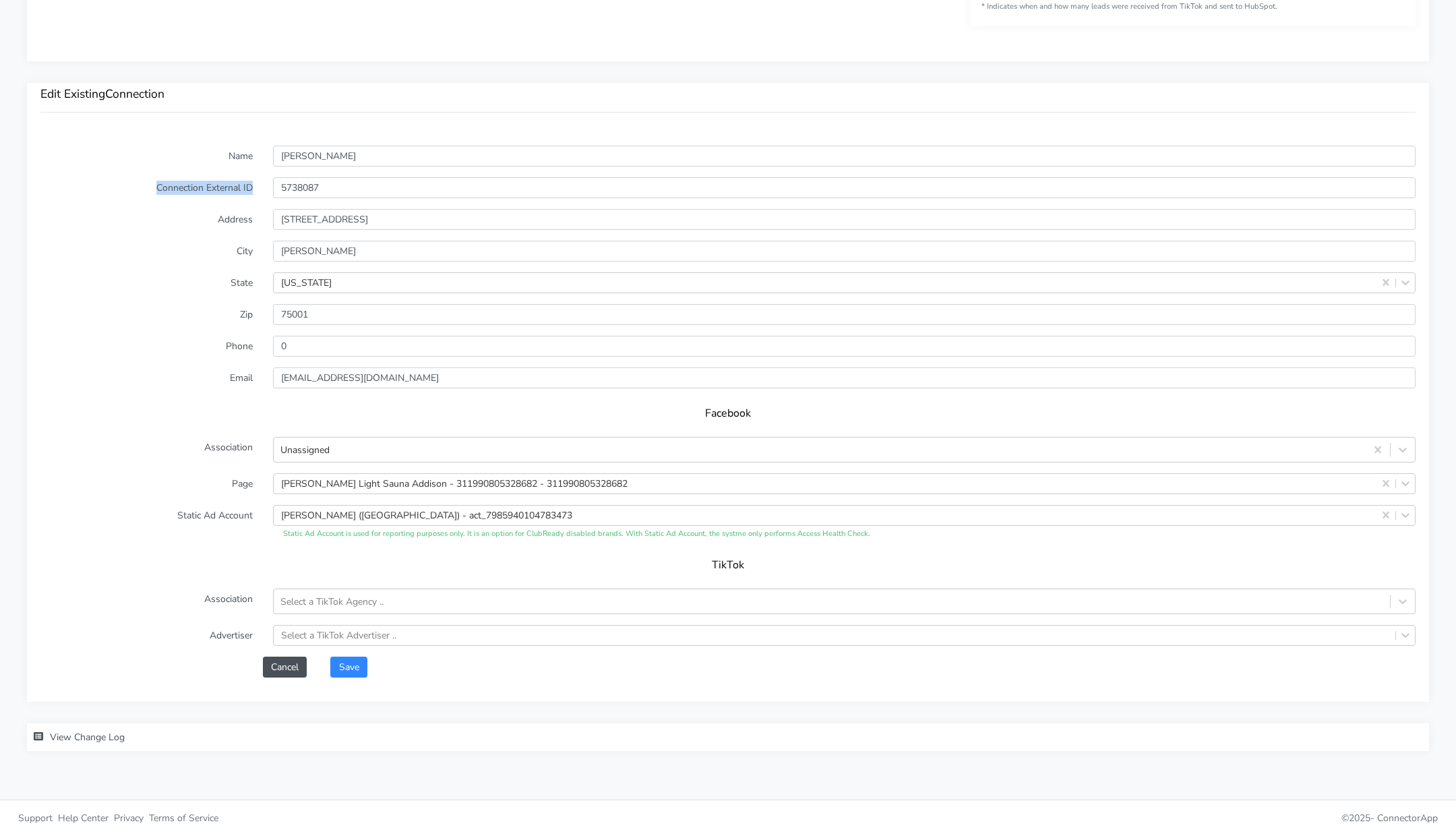 drag, startPoint x: 146, startPoint y: 183, endPoint x: 253, endPoint y: 185, distance: 107.01869 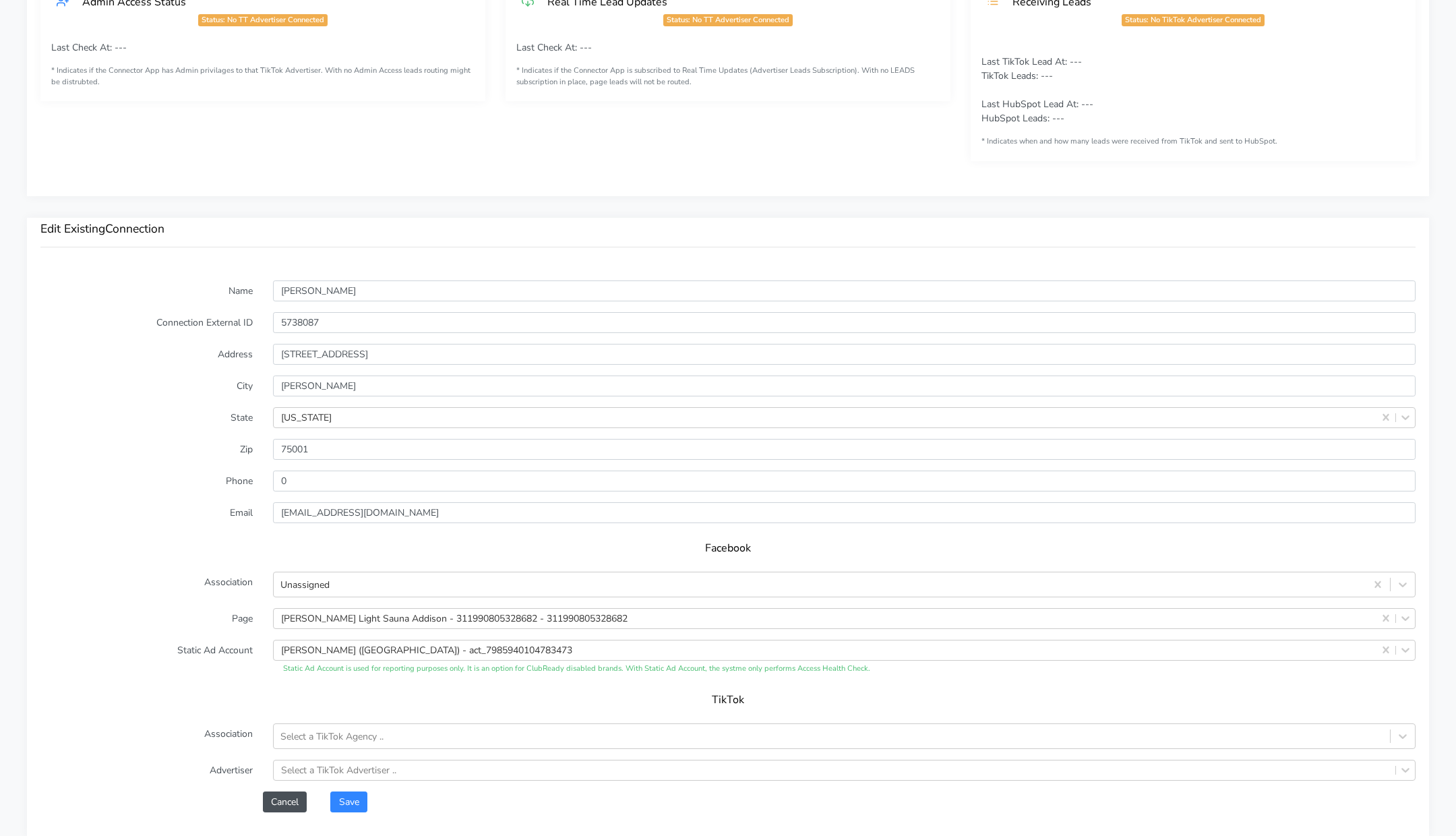 scroll, scrollTop: 874, scrollLeft: 0, axis: vertical 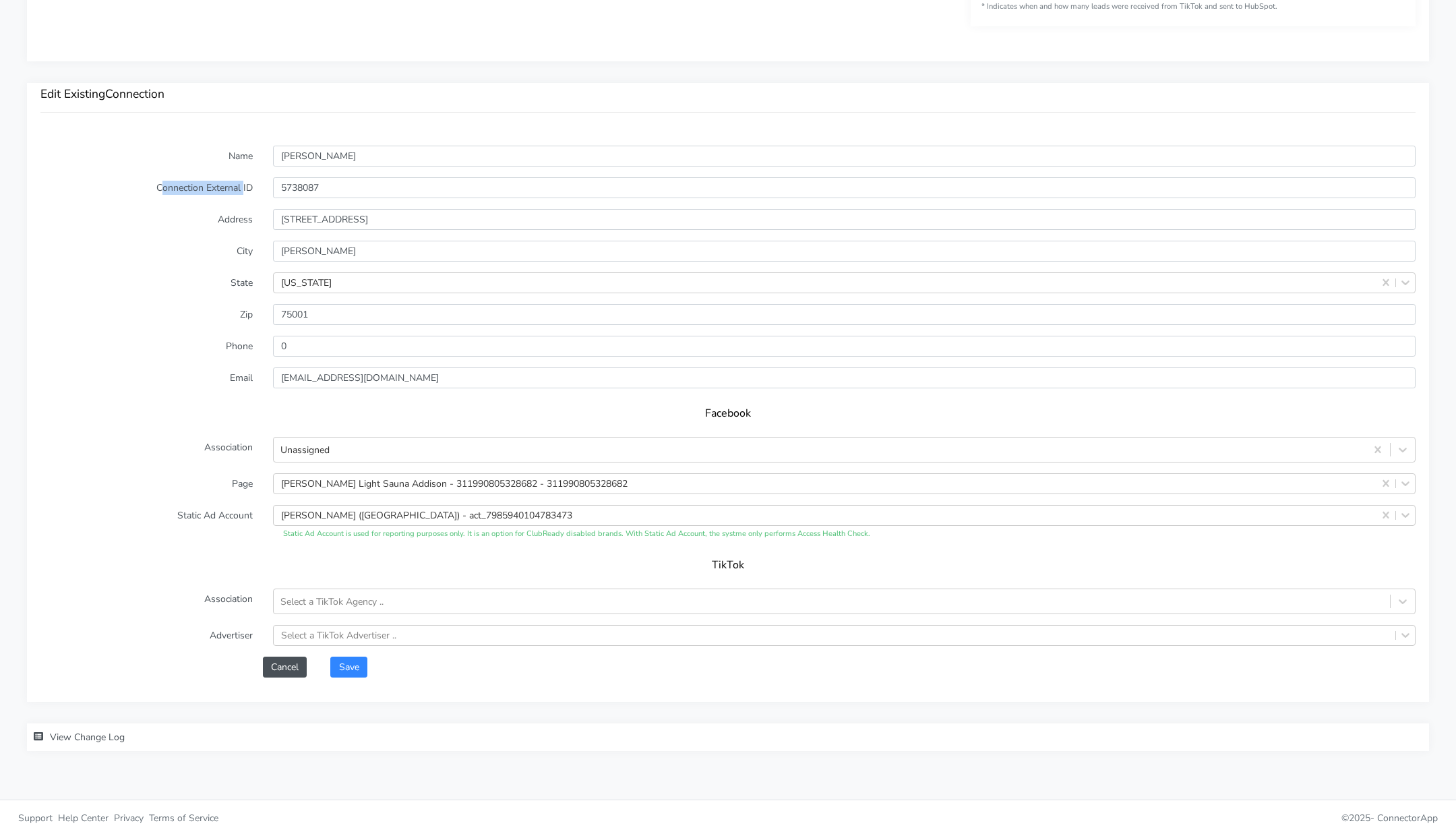 drag, startPoint x: 159, startPoint y: 187, endPoint x: 243, endPoint y: 191, distance: 84.09518 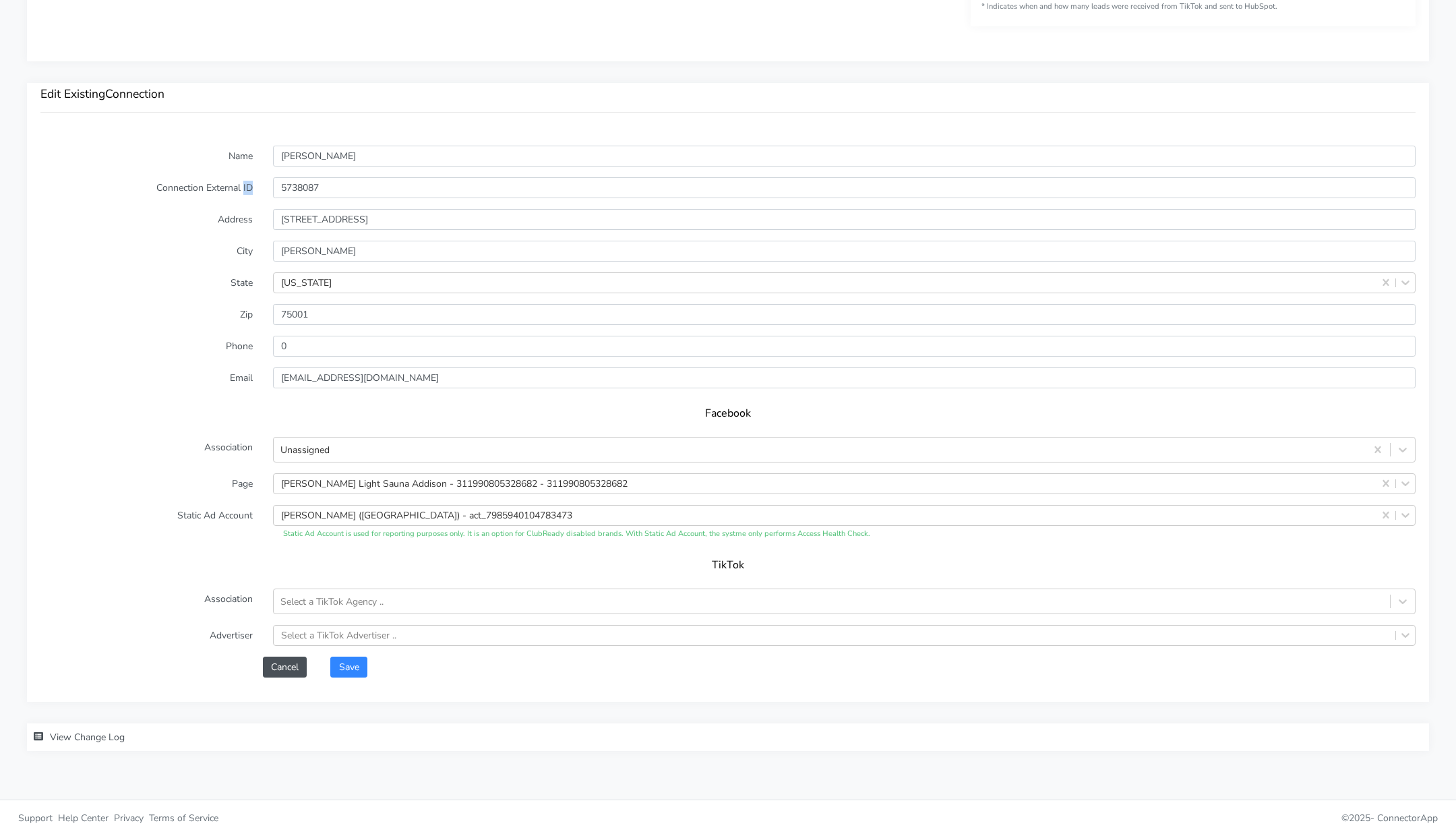 click on "Connection External ID" at bounding box center (146, 187) 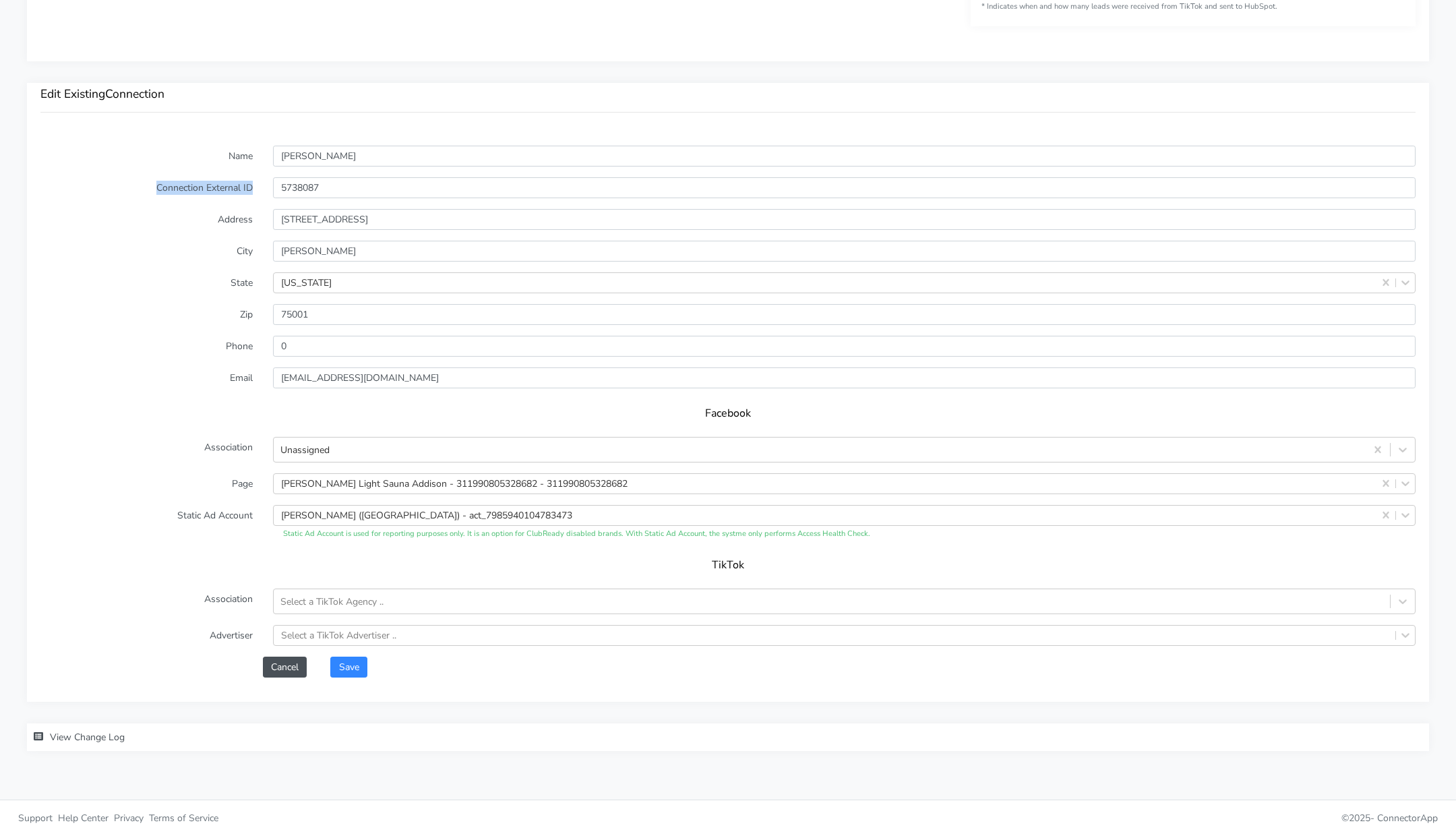 click on "Connection External ID" at bounding box center [146, 187] 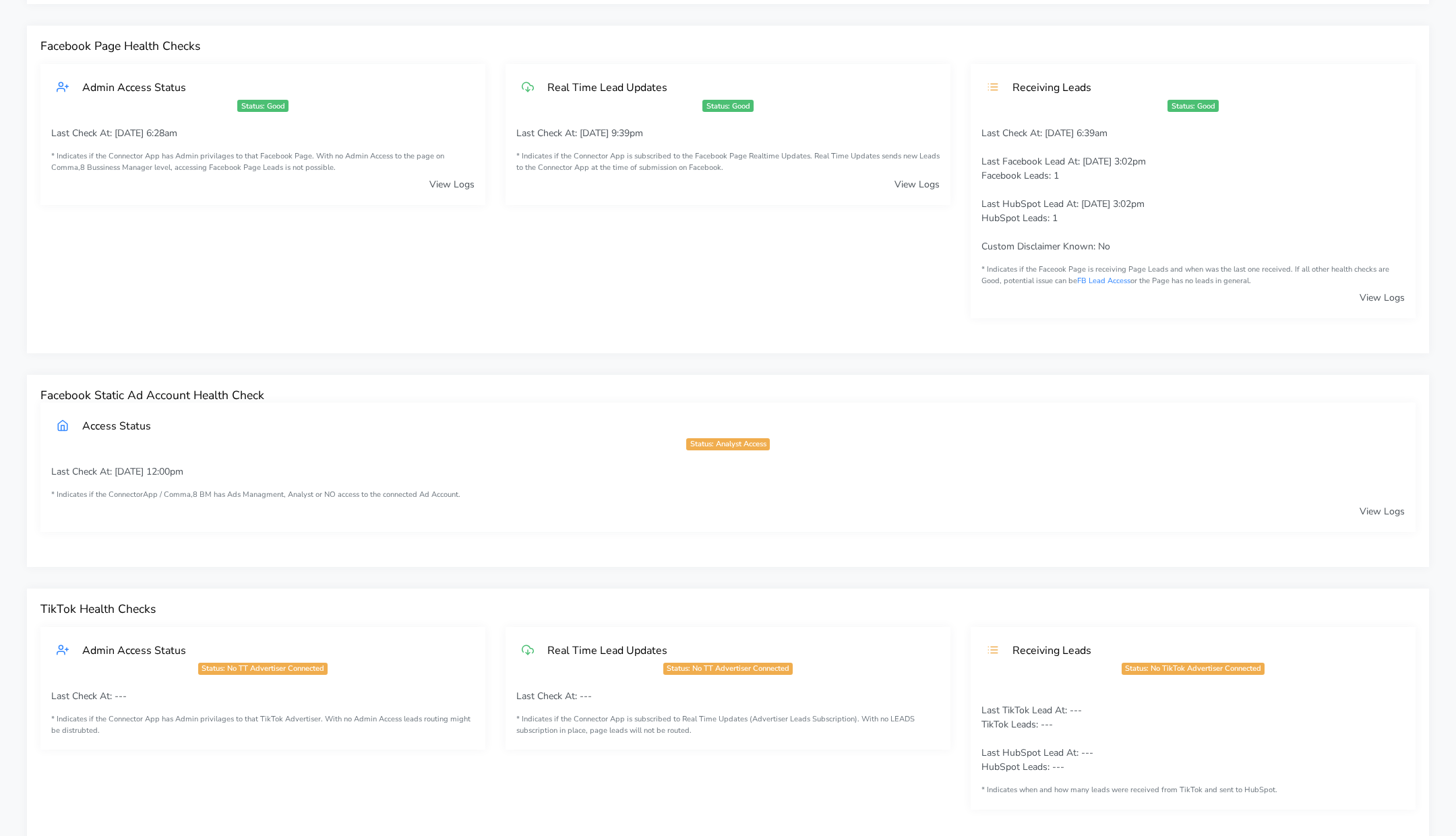 scroll, scrollTop: 0, scrollLeft: 0, axis: both 